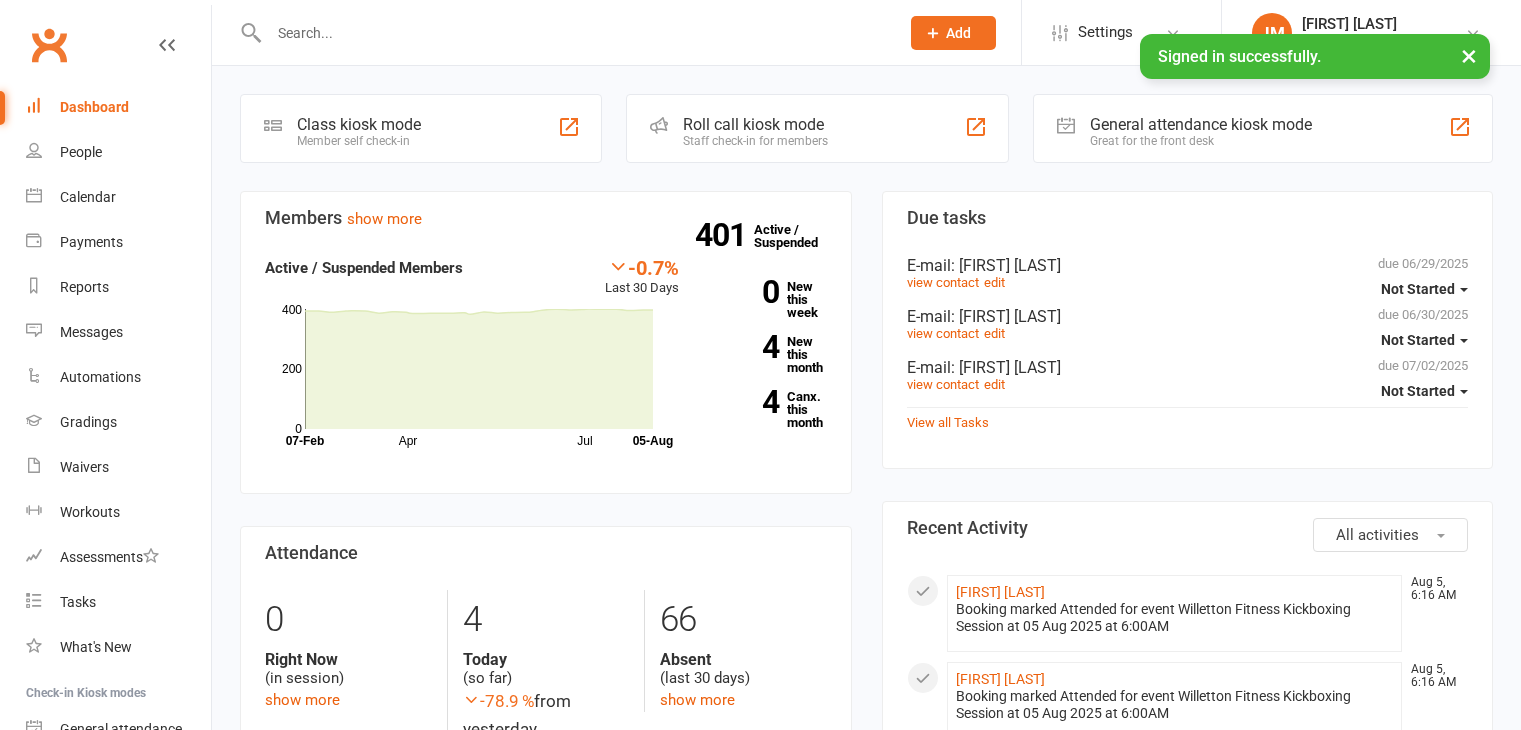 scroll, scrollTop: 0, scrollLeft: 0, axis: both 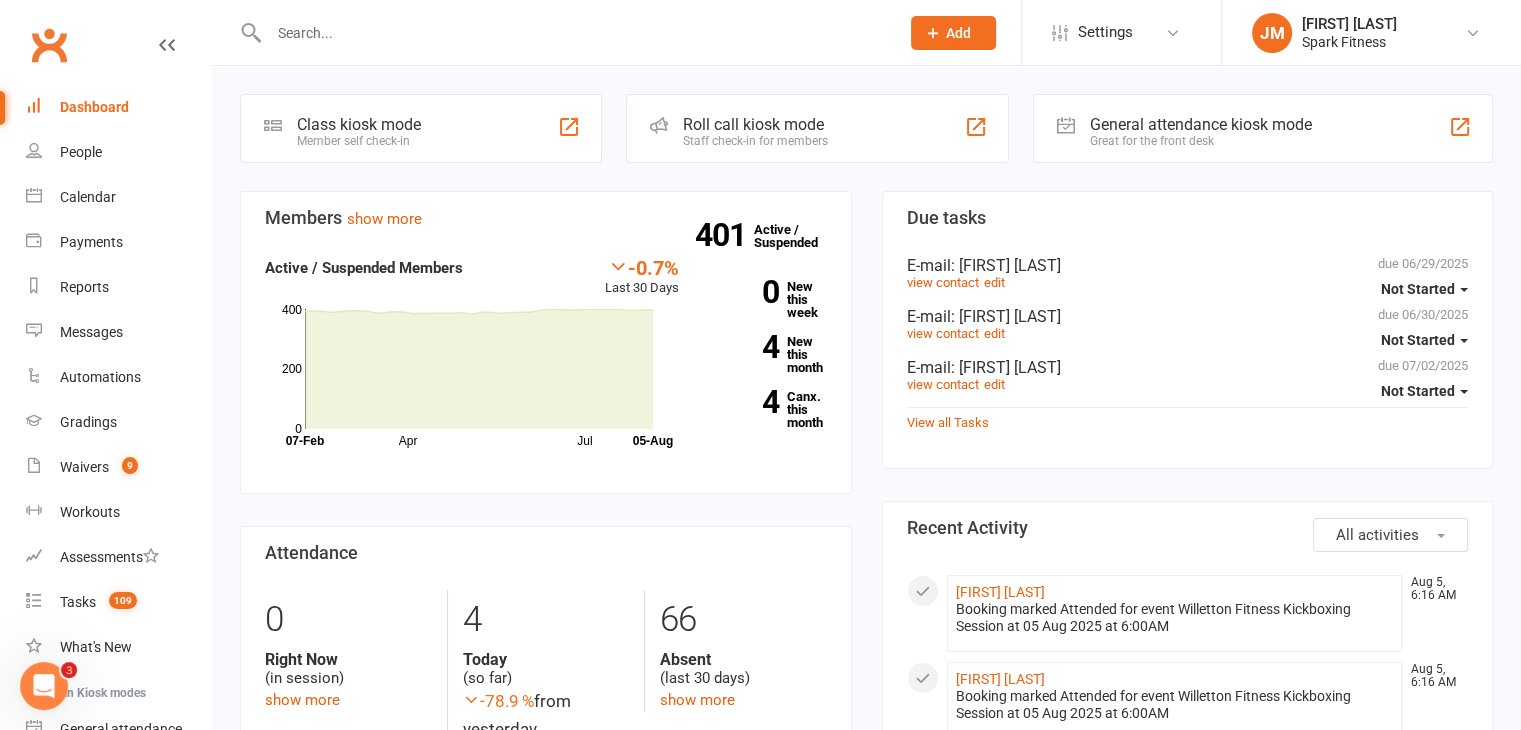 click at bounding box center (574, 33) 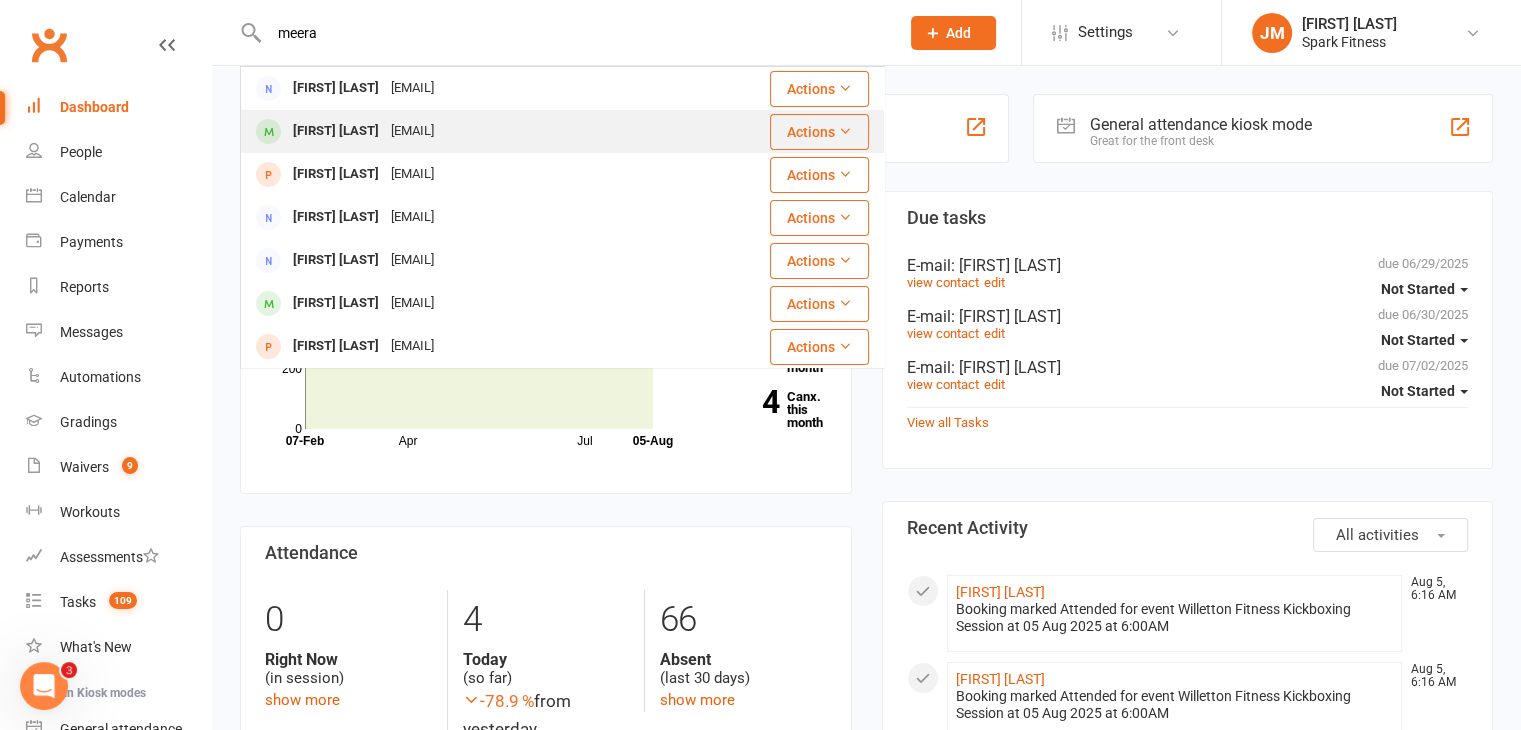 type on "meera" 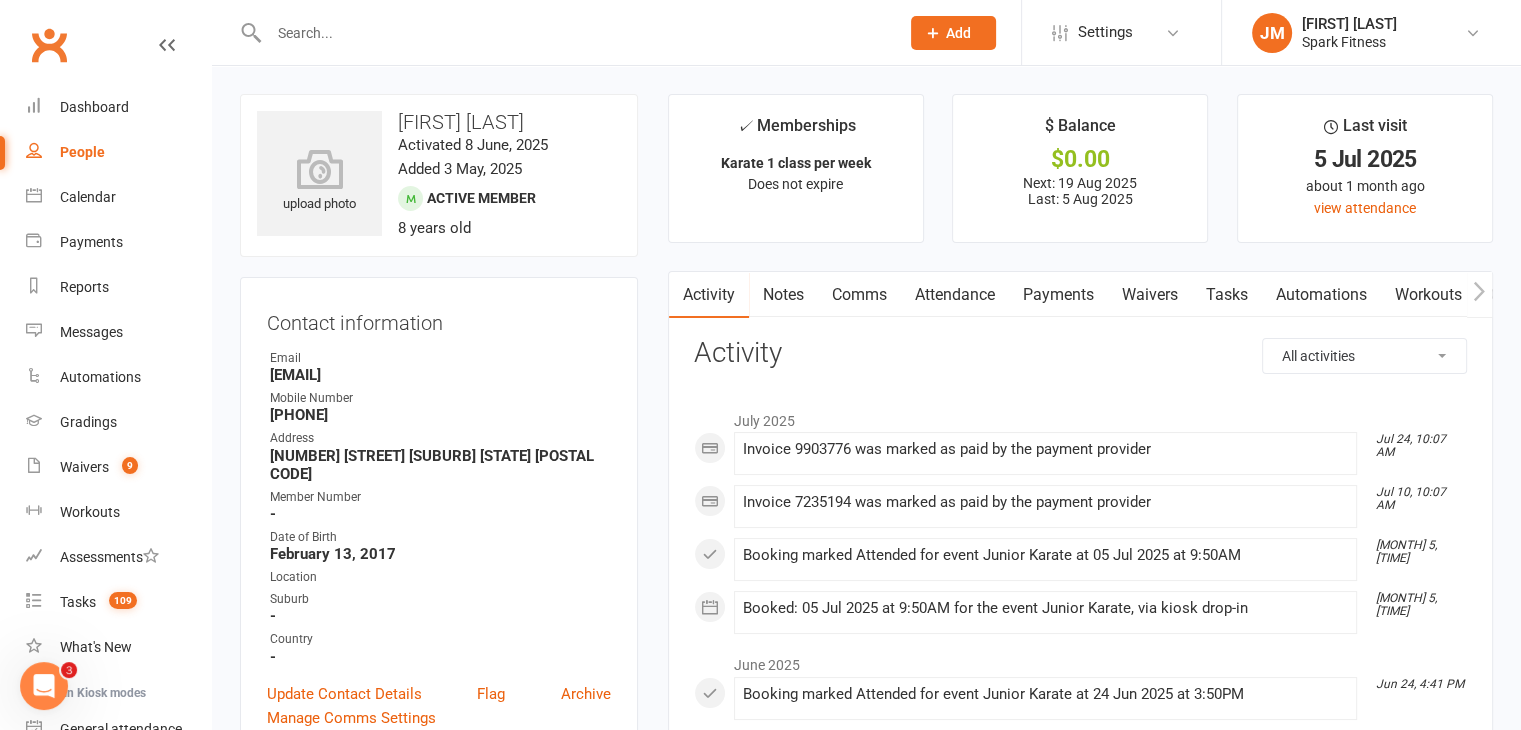 click on "Payments" at bounding box center [1058, 295] 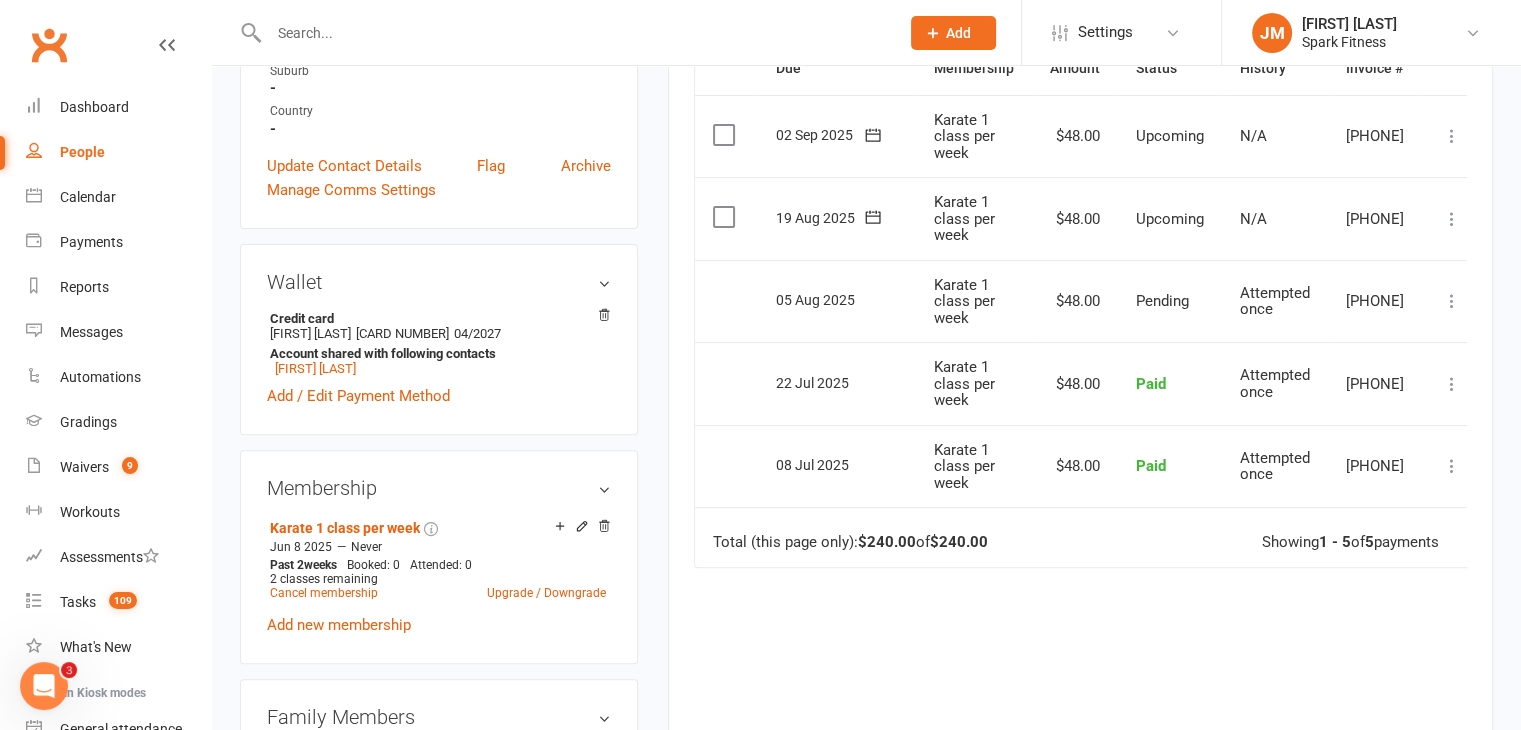 scroll, scrollTop: 526, scrollLeft: 0, axis: vertical 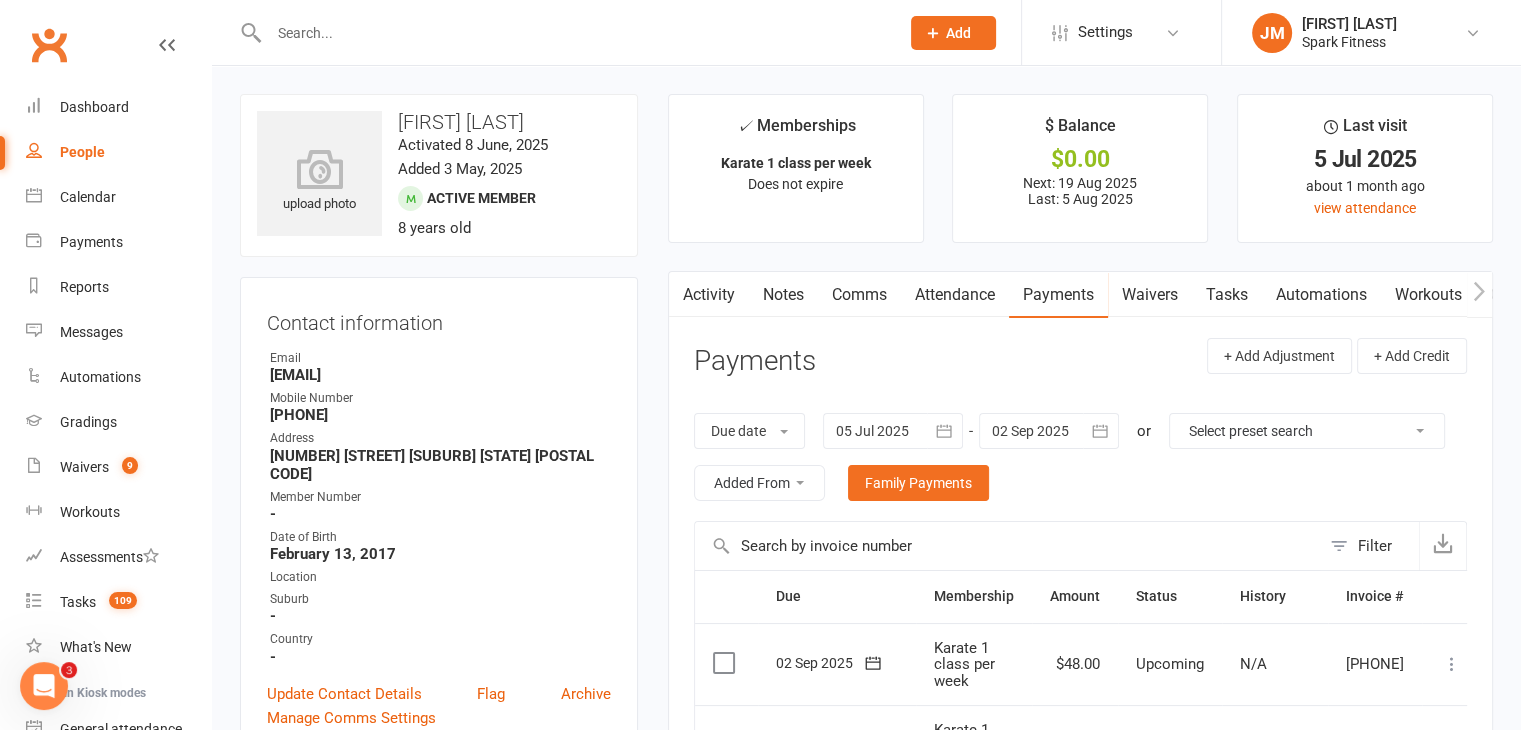 click on "Attendance" at bounding box center (955, 295) 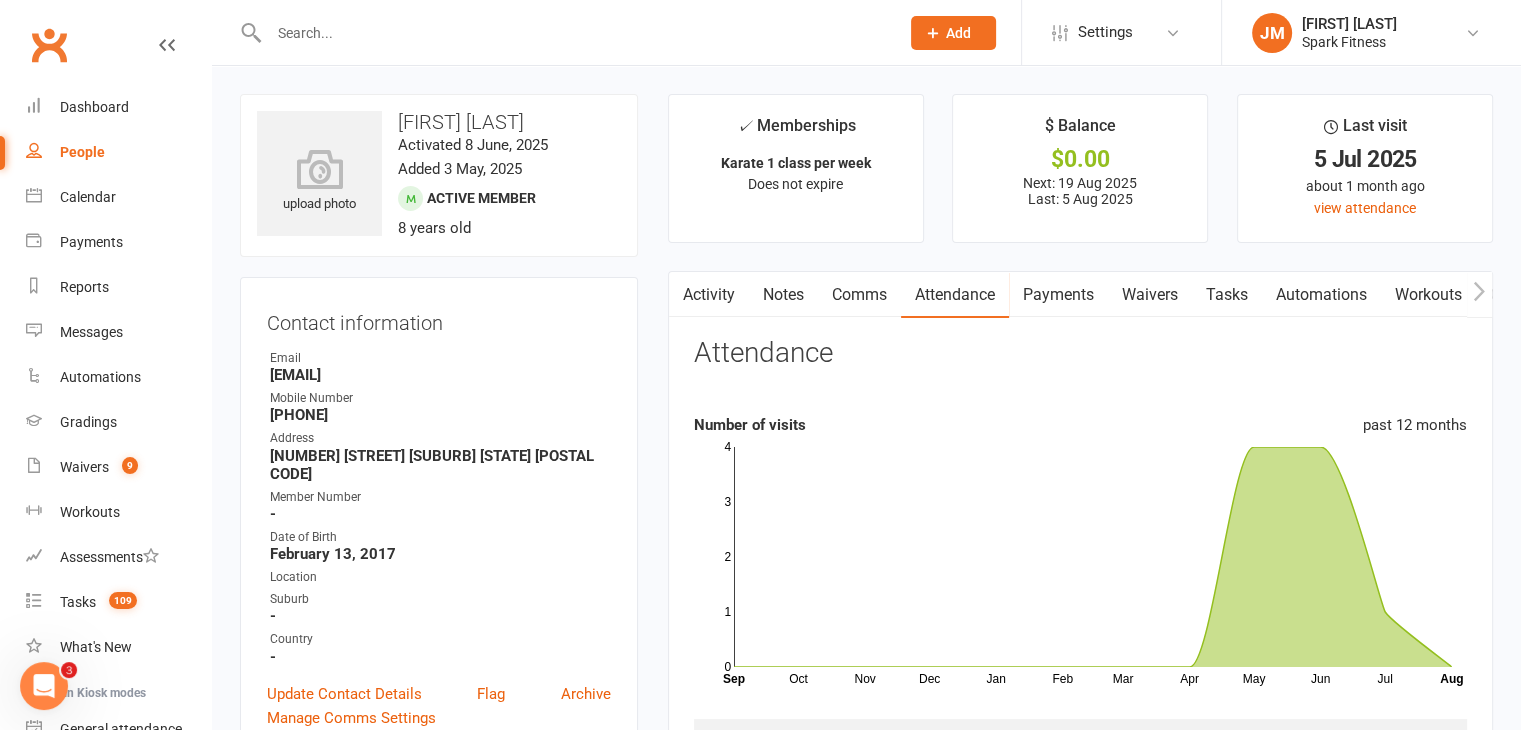 click on "Payments" at bounding box center [1058, 295] 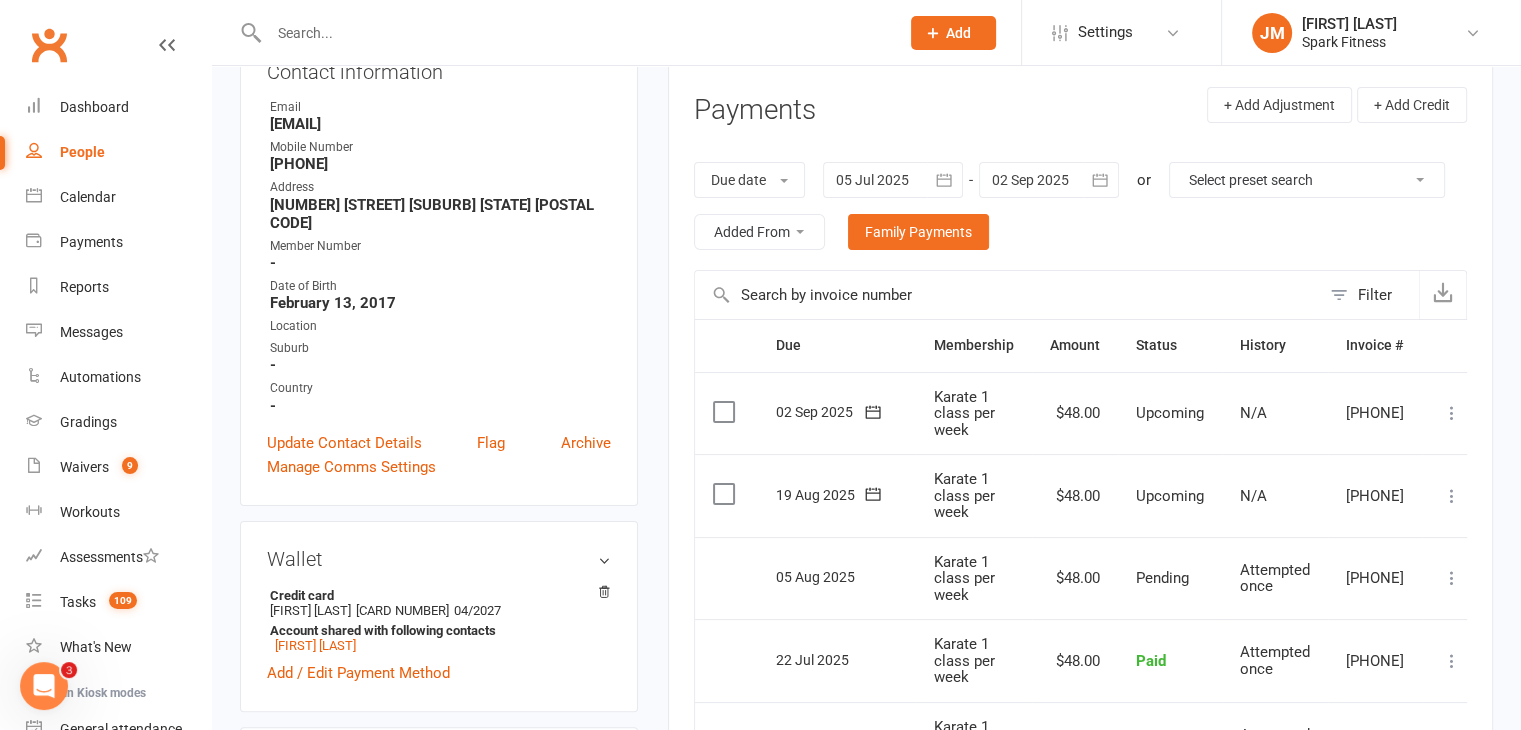 scroll, scrollTop: 310, scrollLeft: 0, axis: vertical 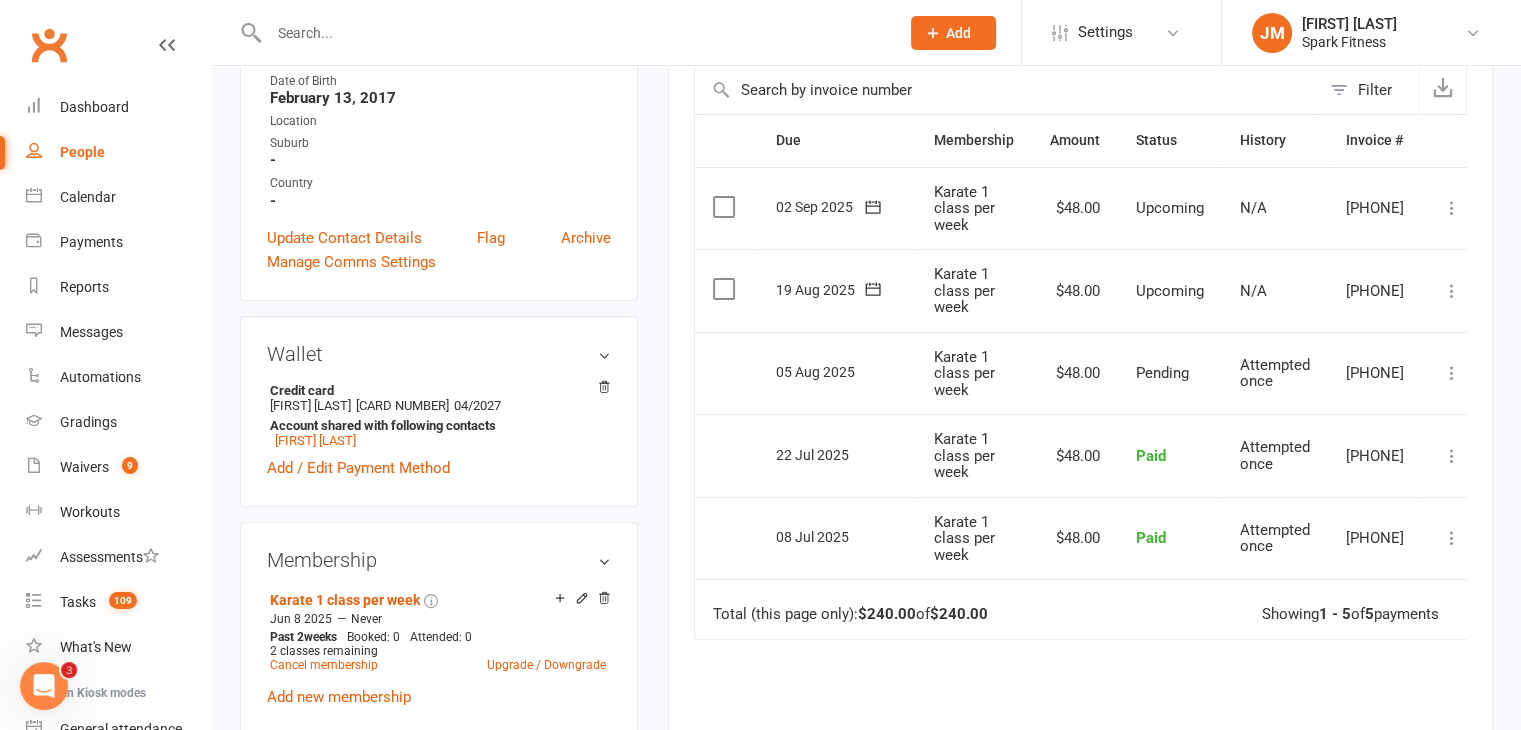click at bounding box center (1452, 291) 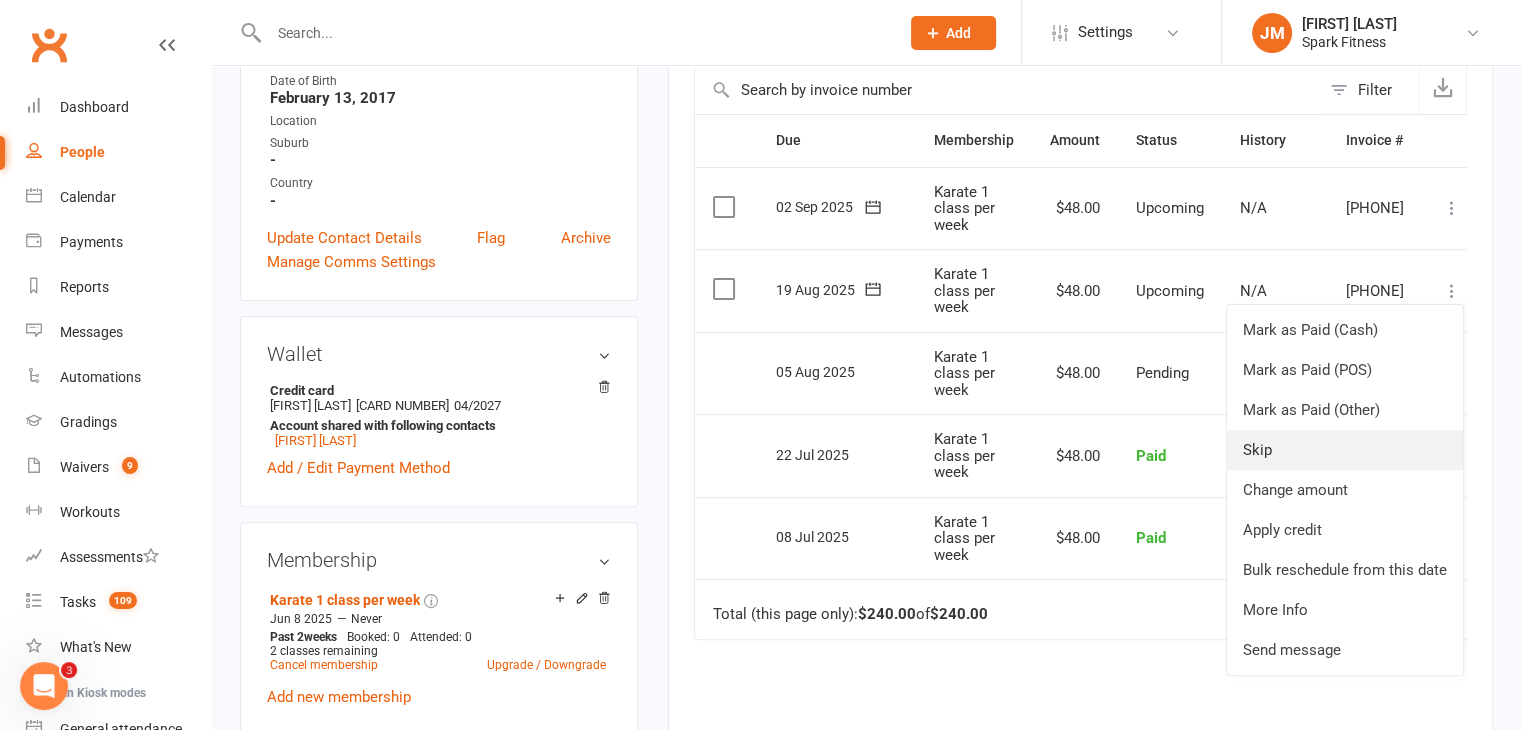 click on "Skip" at bounding box center [1345, 450] 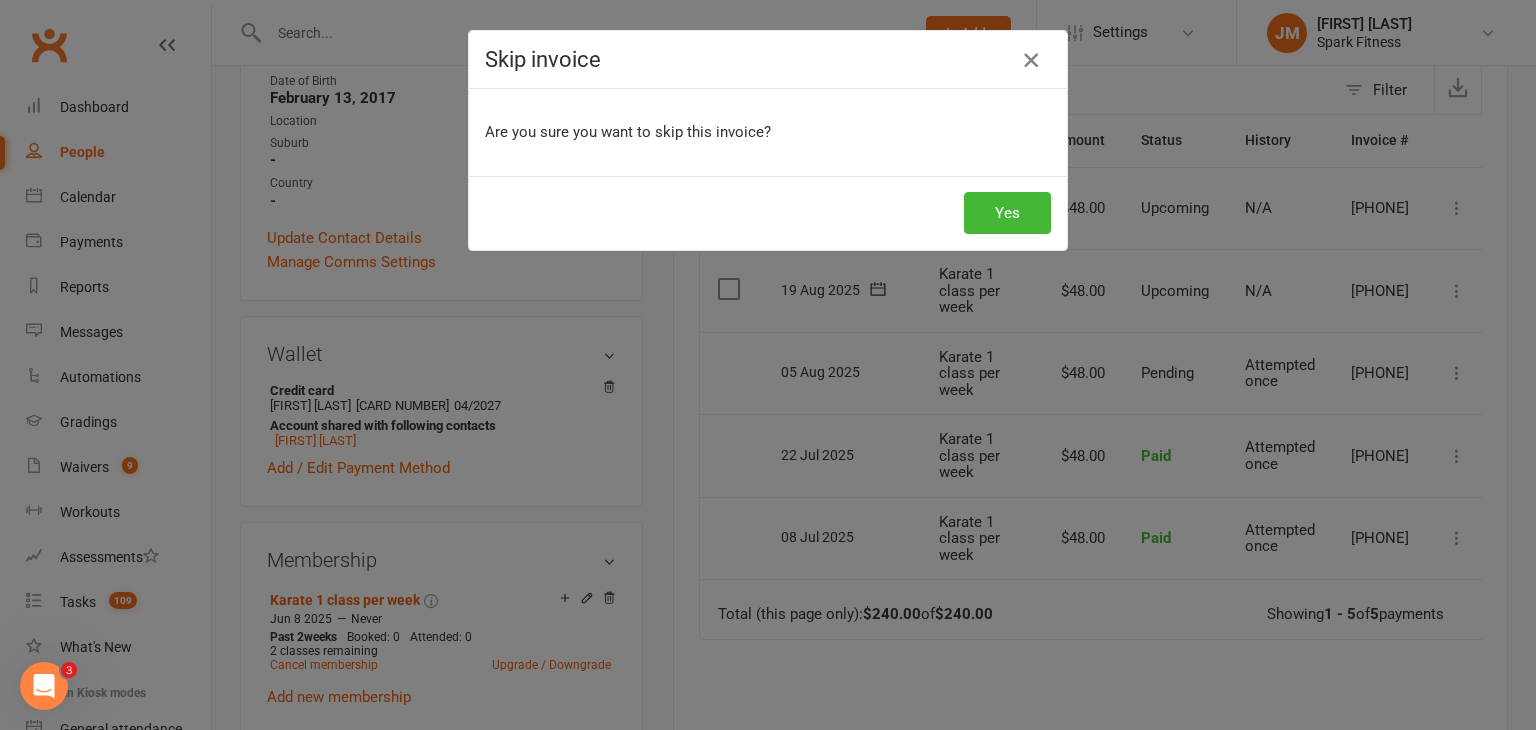click at bounding box center (1031, 60) 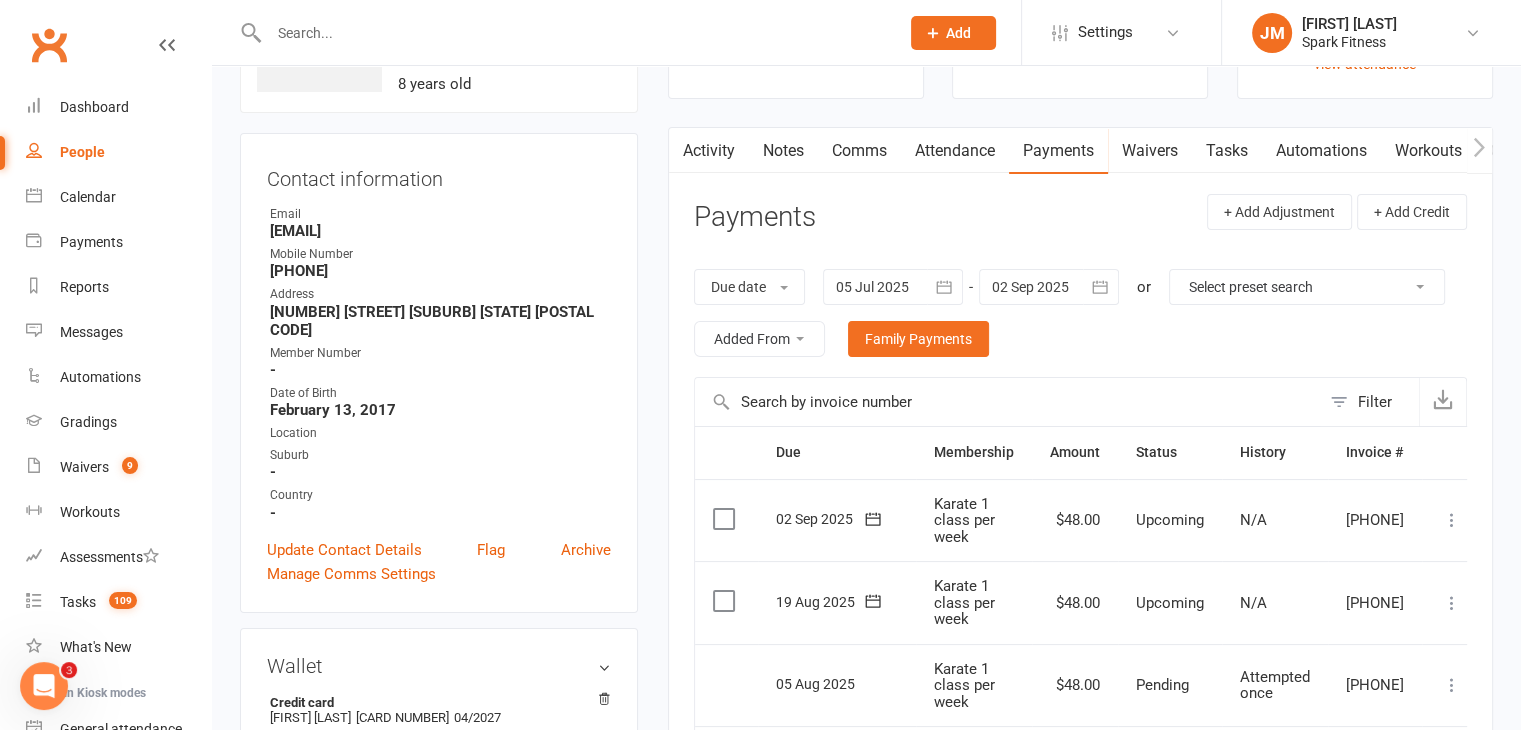 scroll, scrollTop: 136, scrollLeft: 0, axis: vertical 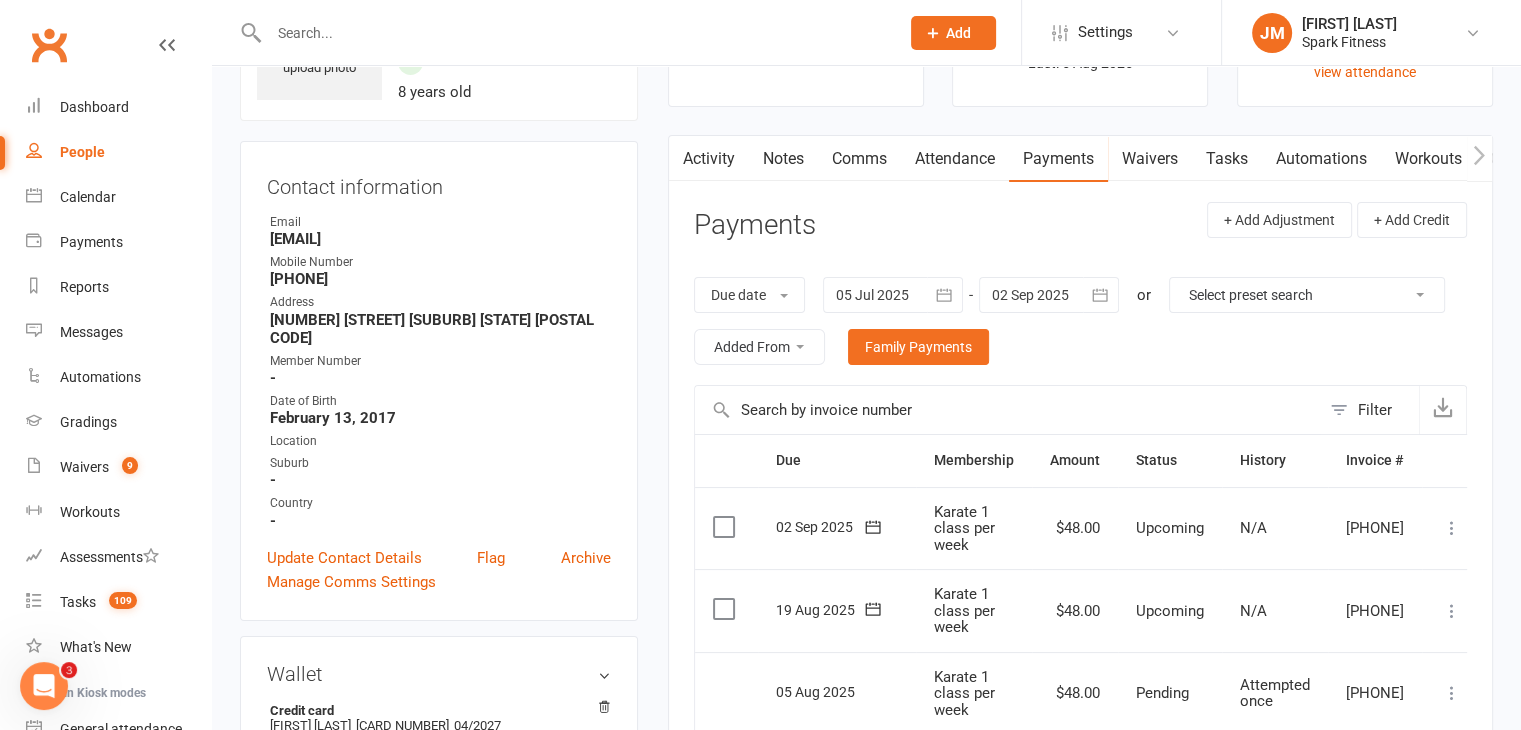 click on "Attendance" at bounding box center (955, 159) 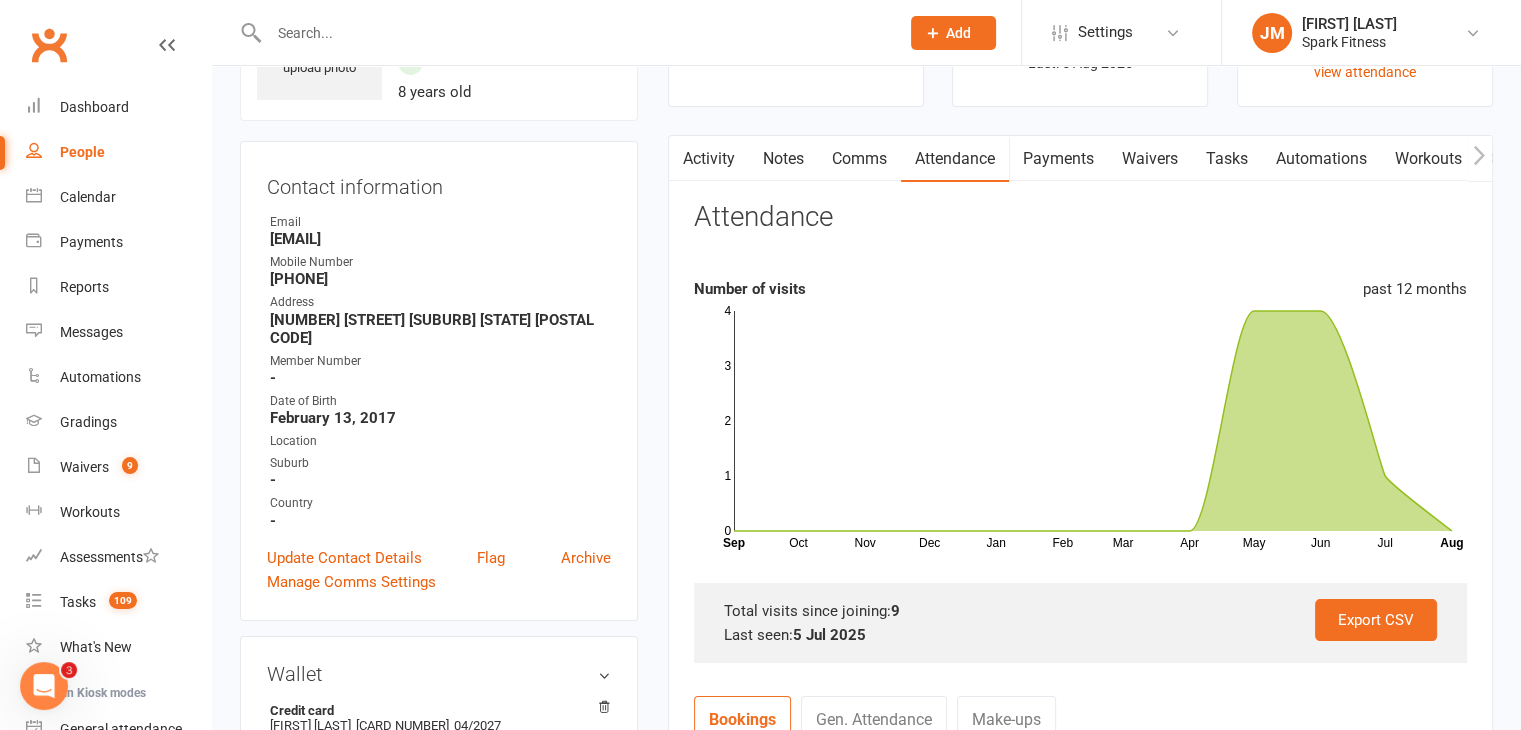 click on "Payments" at bounding box center (1058, 159) 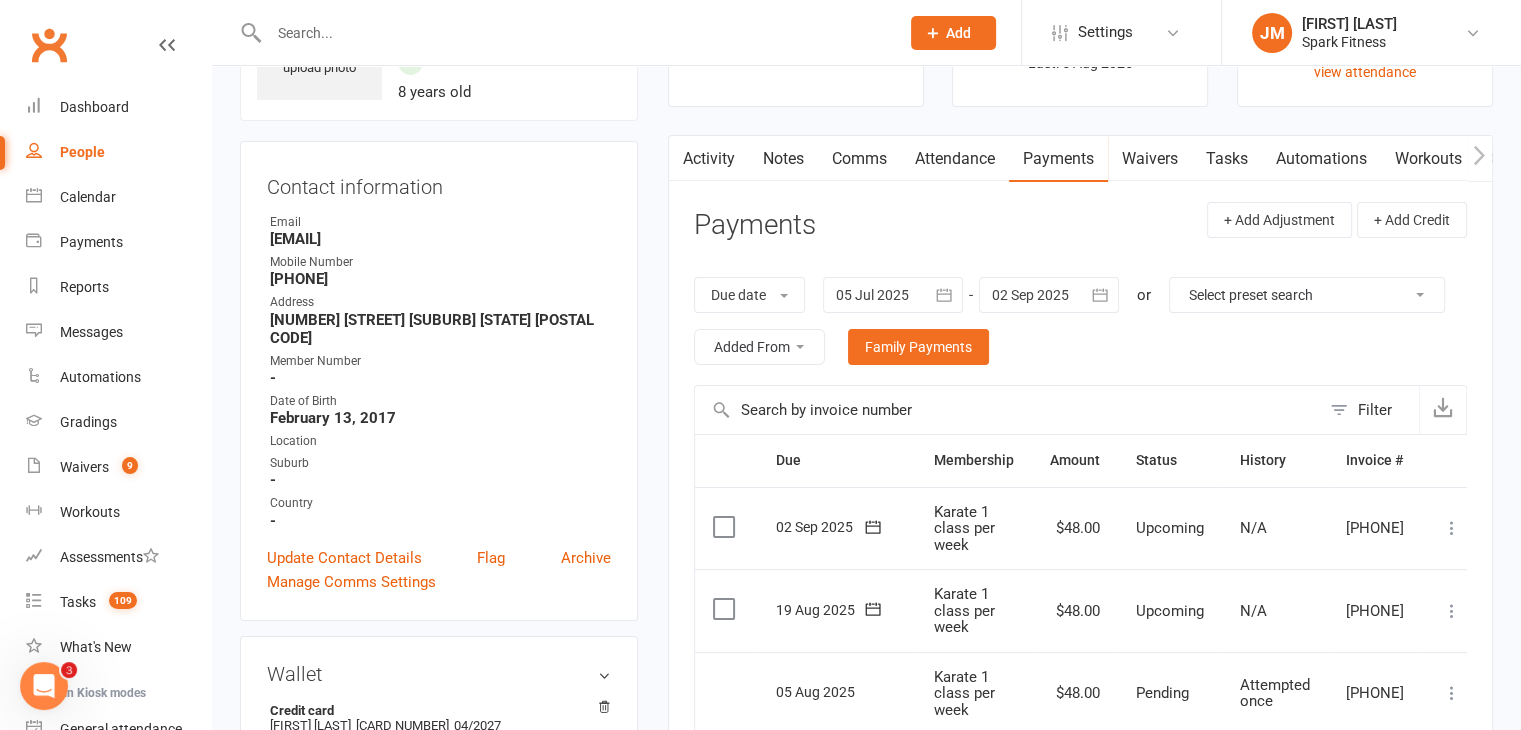 scroll, scrollTop: 96, scrollLeft: 0, axis: vertical 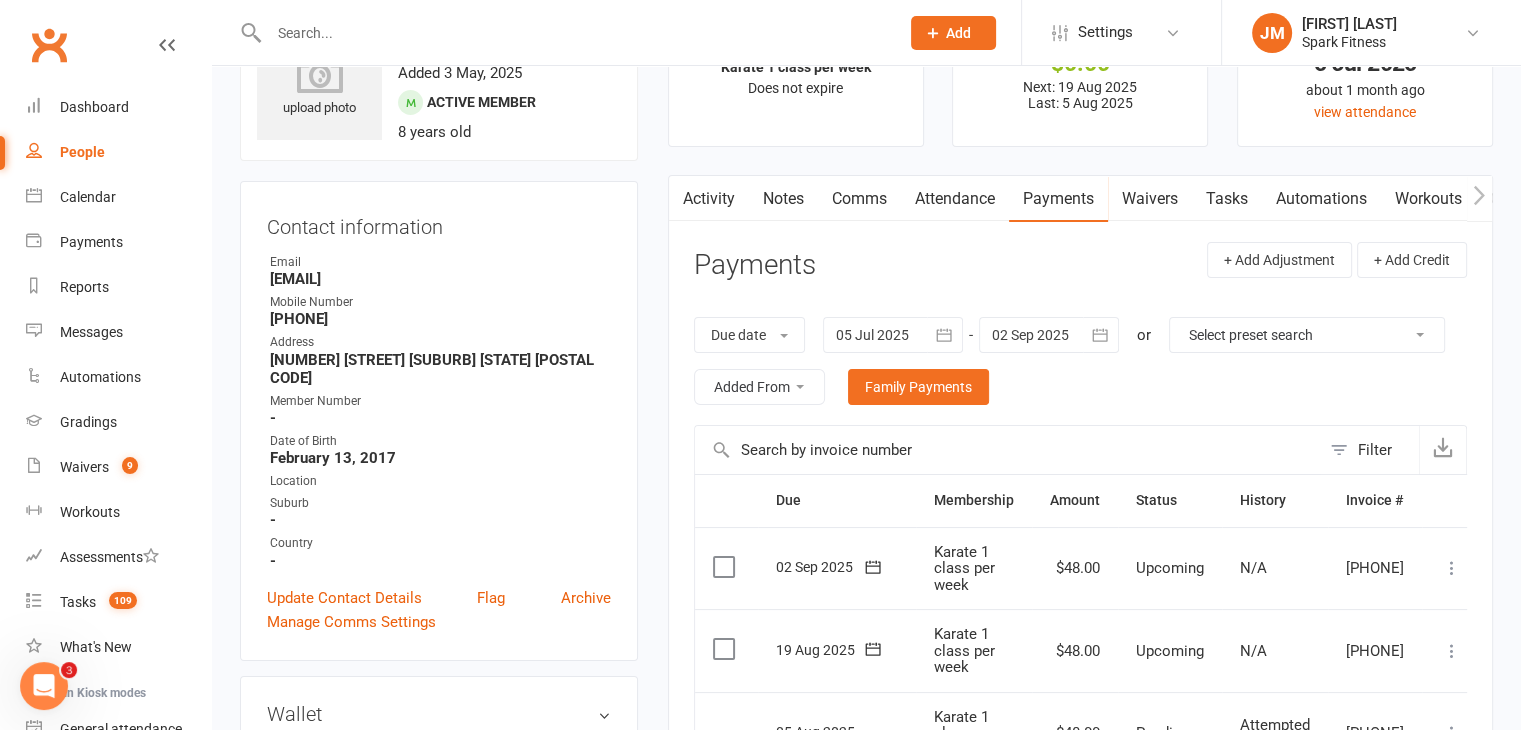 click on "Attendance" at bounding box center (955, 199) 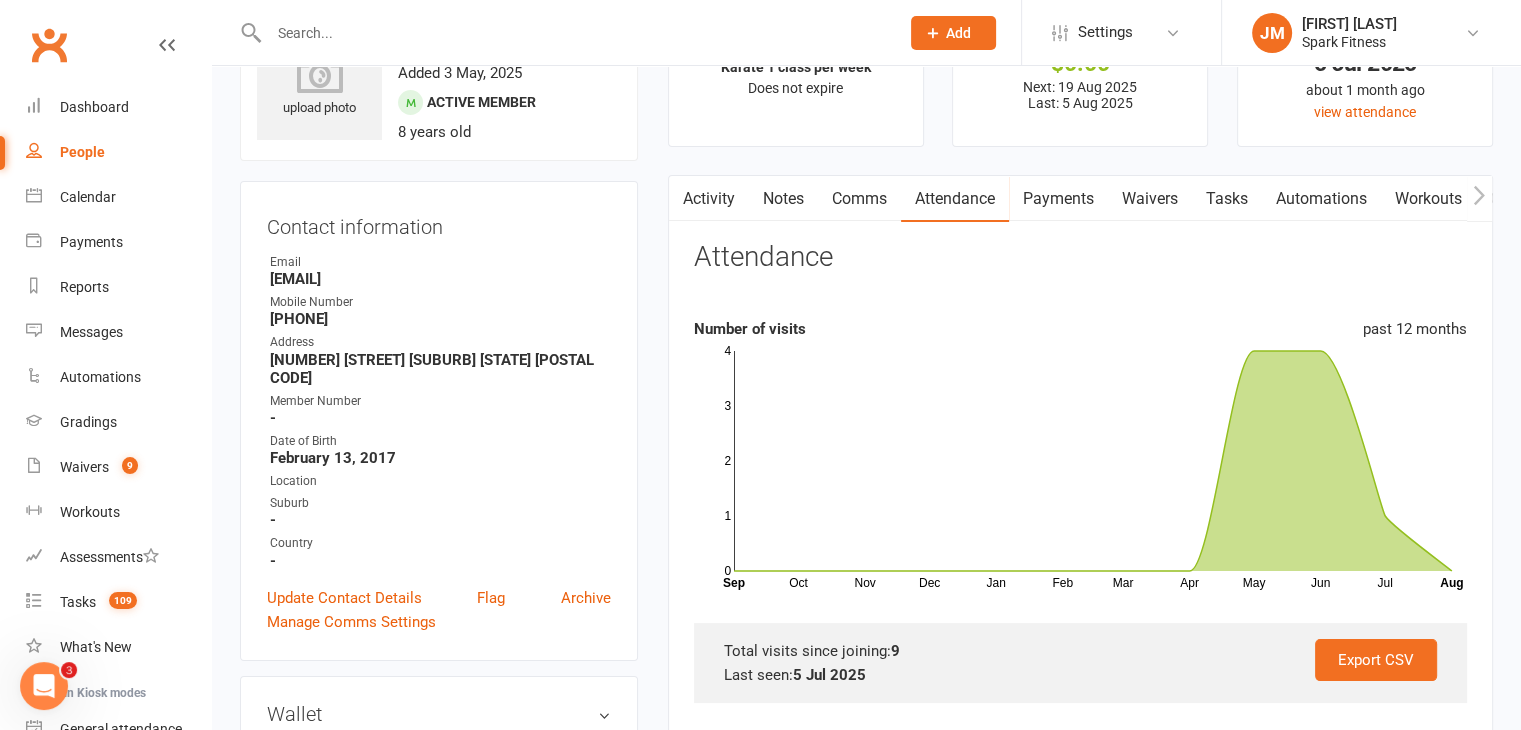 click on "Payments" at bounding box center [1058, 199] 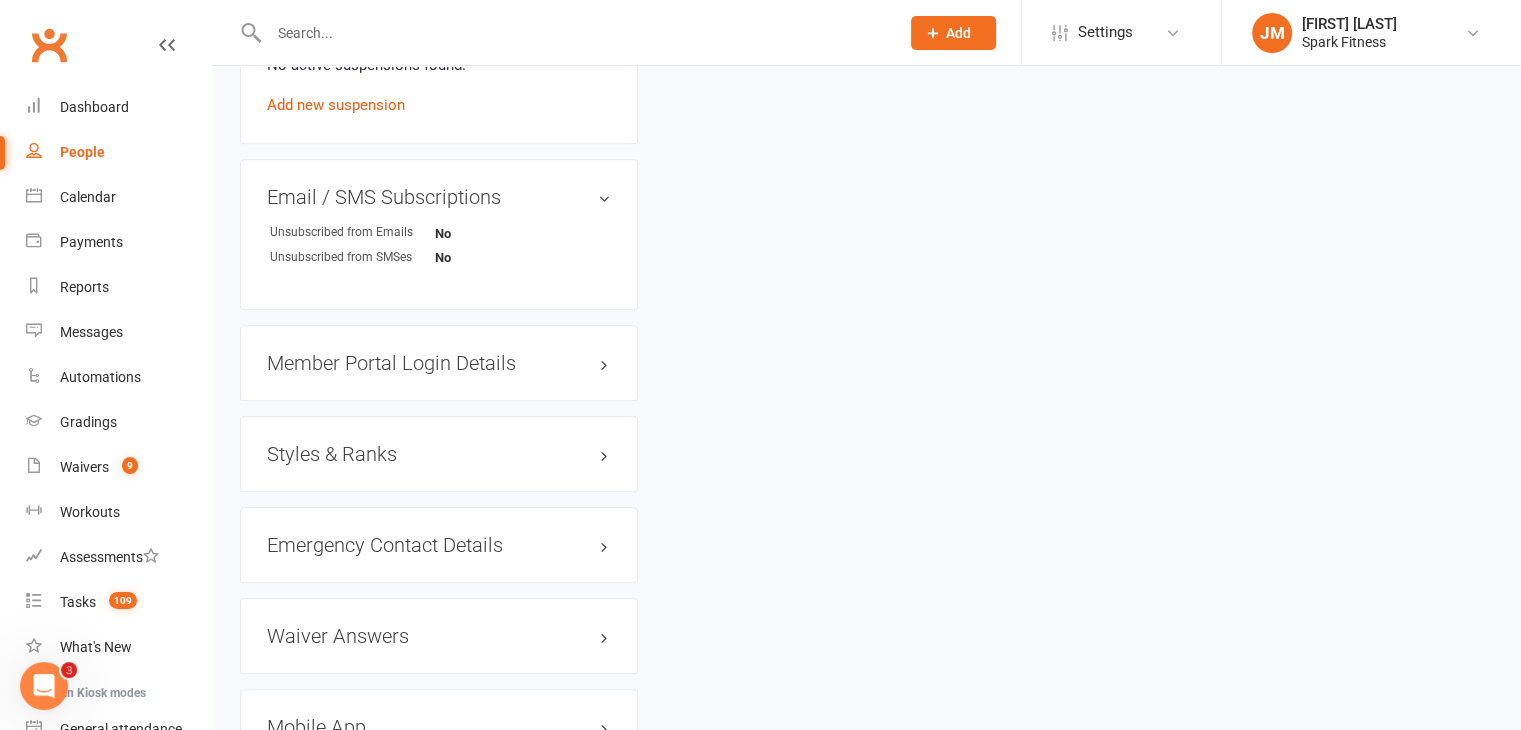 scroll, scrollTop: 1426, scrollLeft: 0, axis: vertical 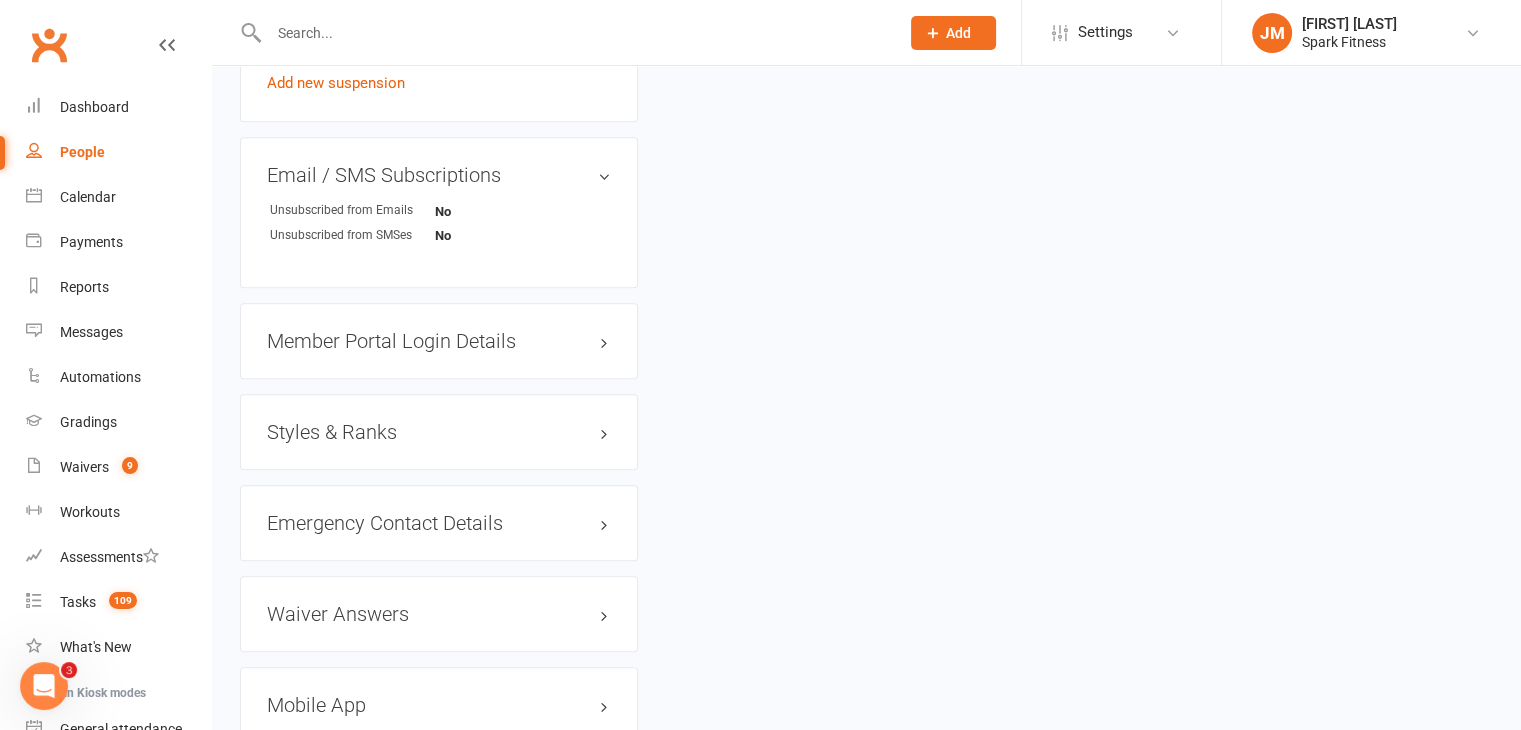 click on "Styles & Ranks" at bounding box center (439, 432) 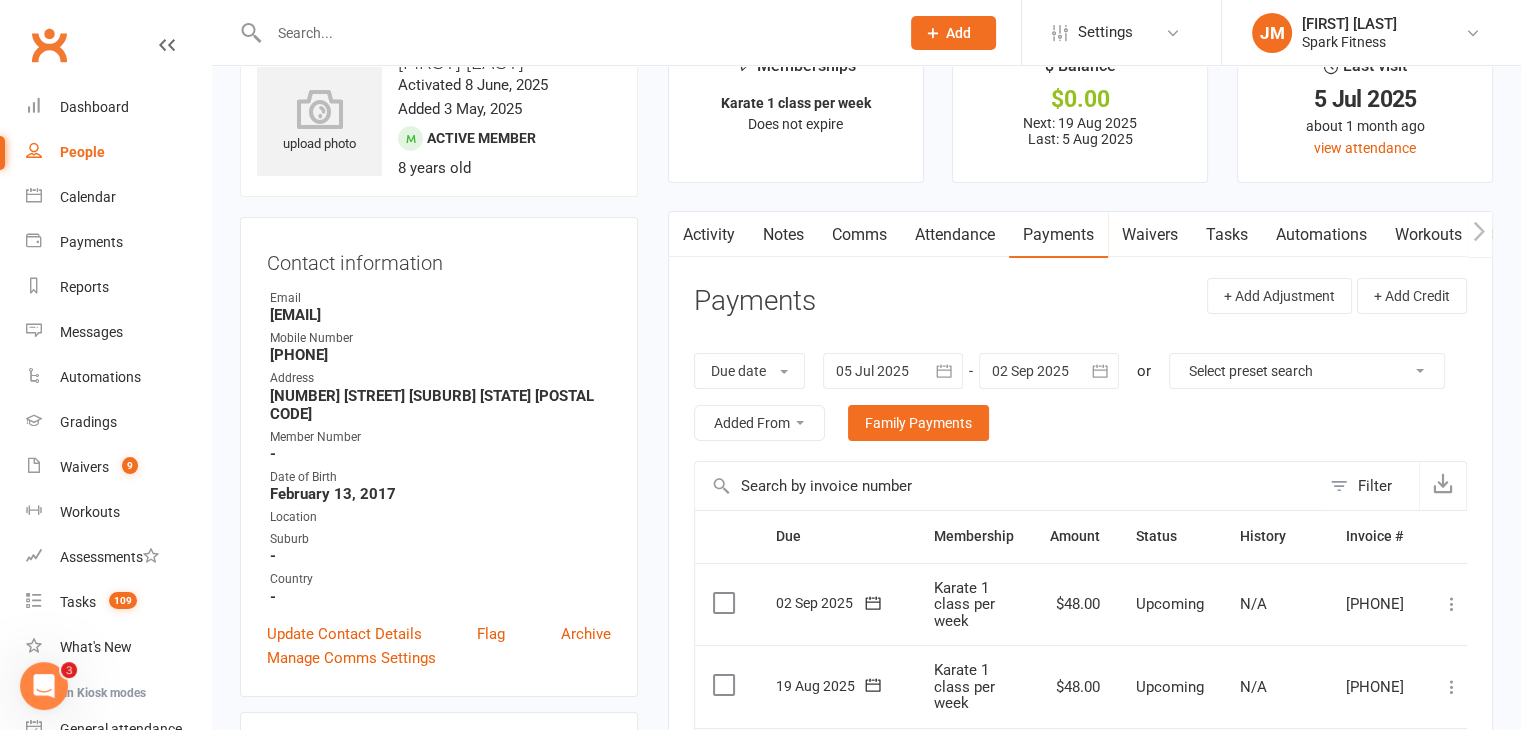scroll, scrollTop: 0, scrollLeft: 0, axis: both 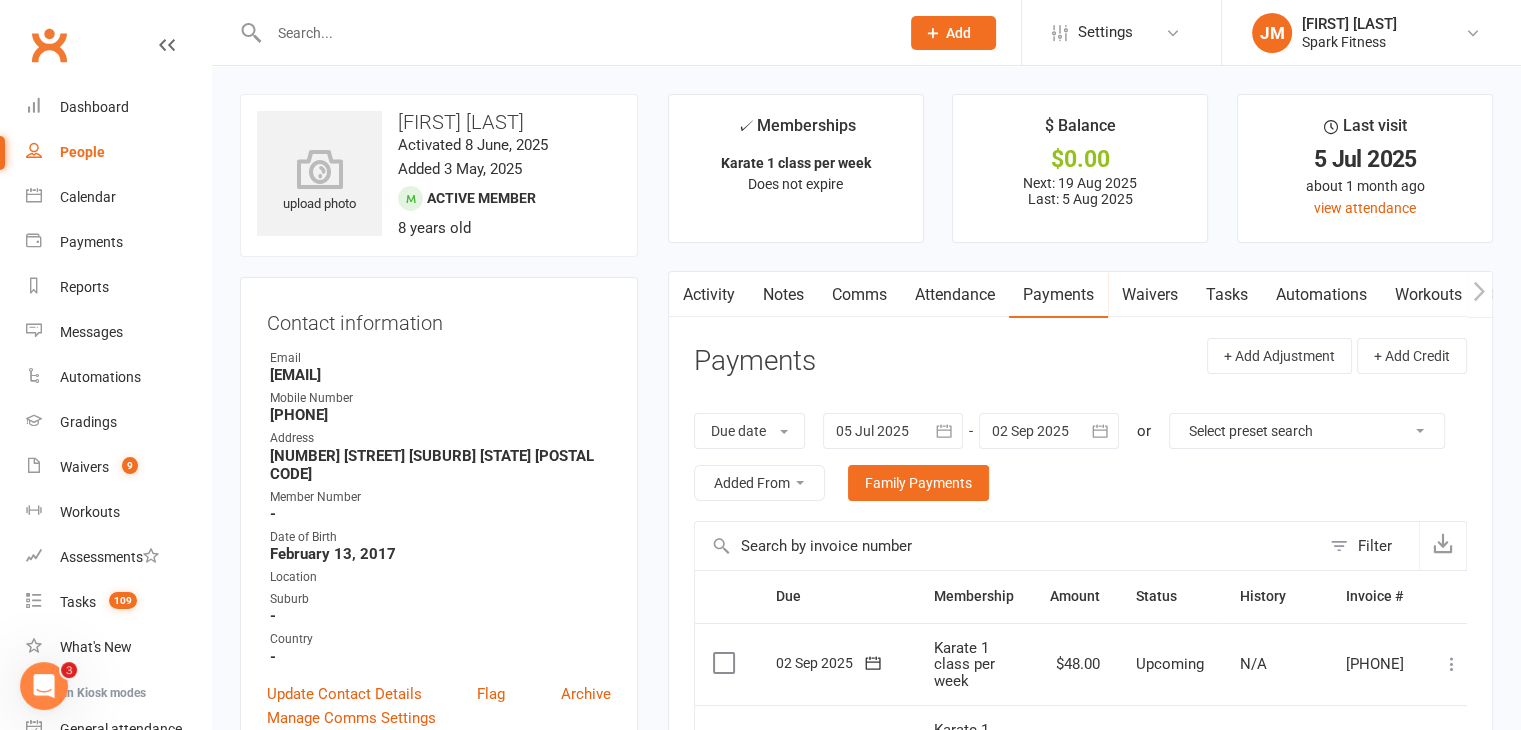 click on "Activity" at bounding box center [709, 295] 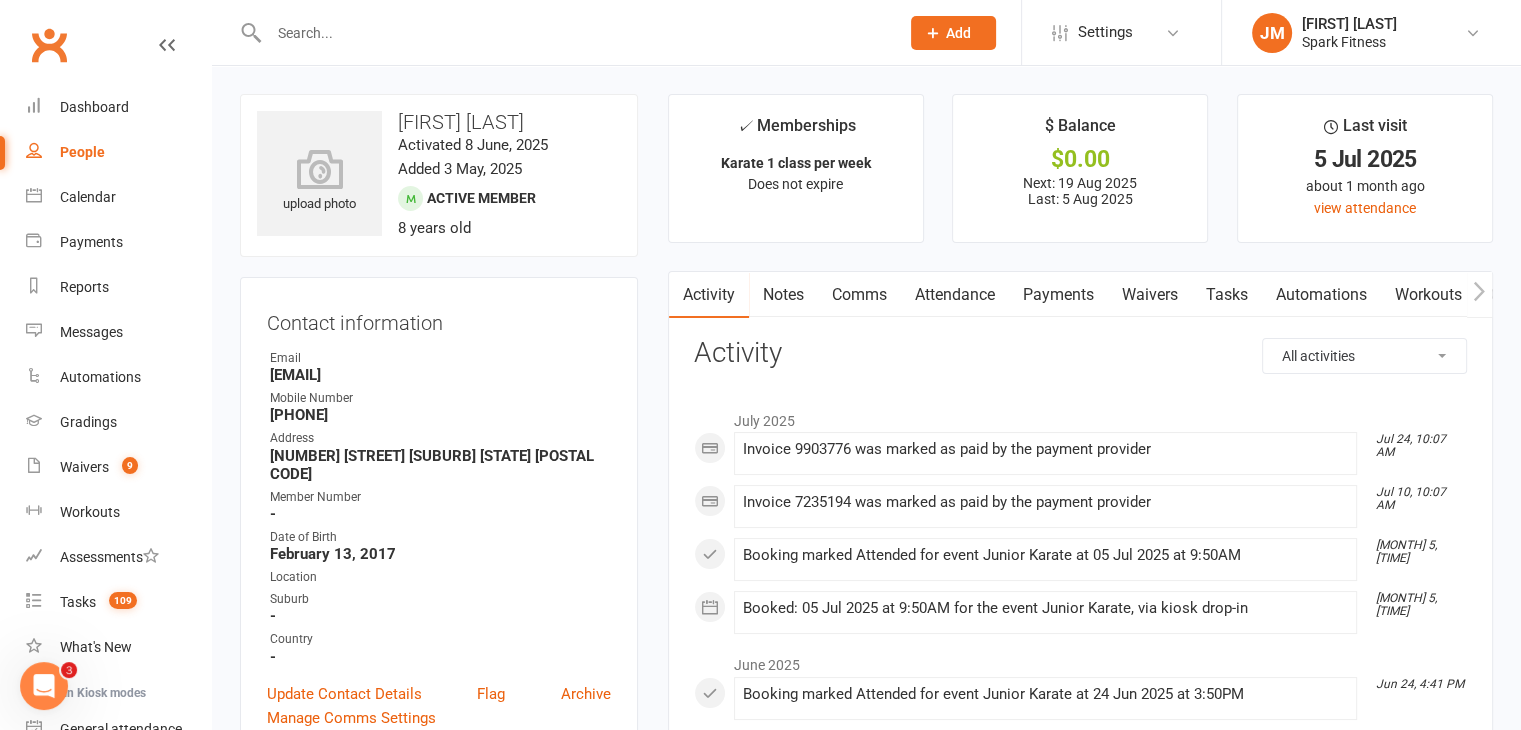 click on "Notes" at bounding box center [783, 295] 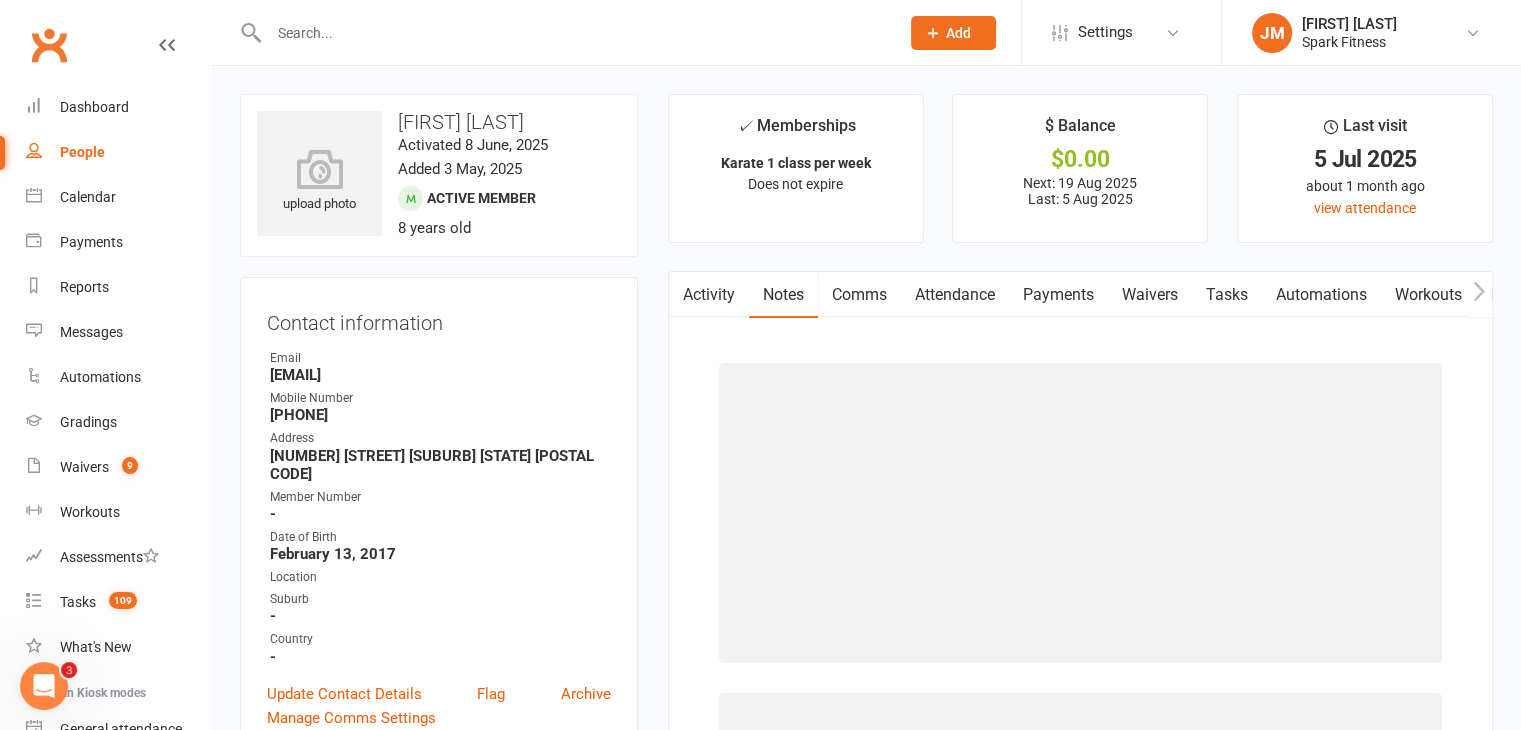 click on "Comms" at bounding box center (859, 295) 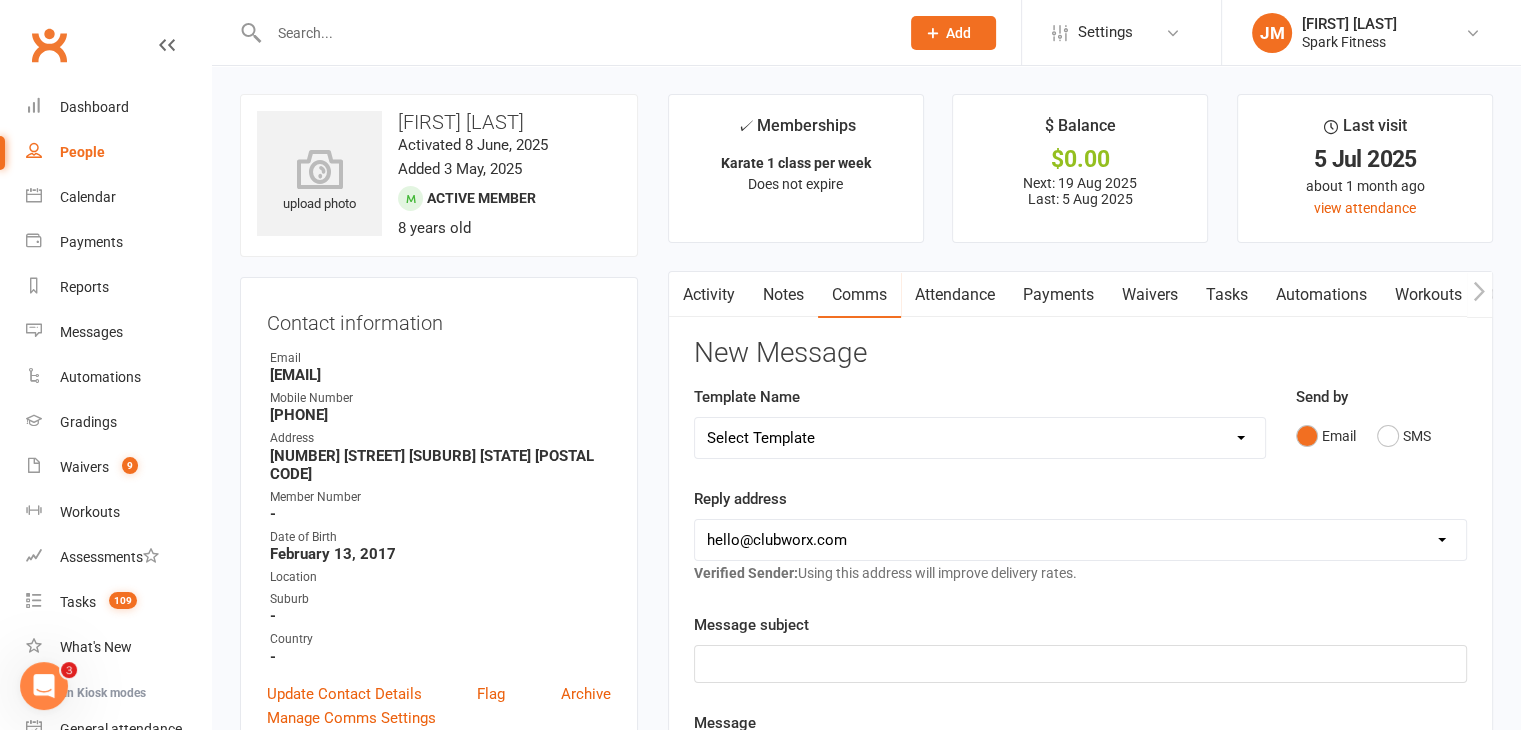 click on "Payments" at bounding box center (1058, 295) 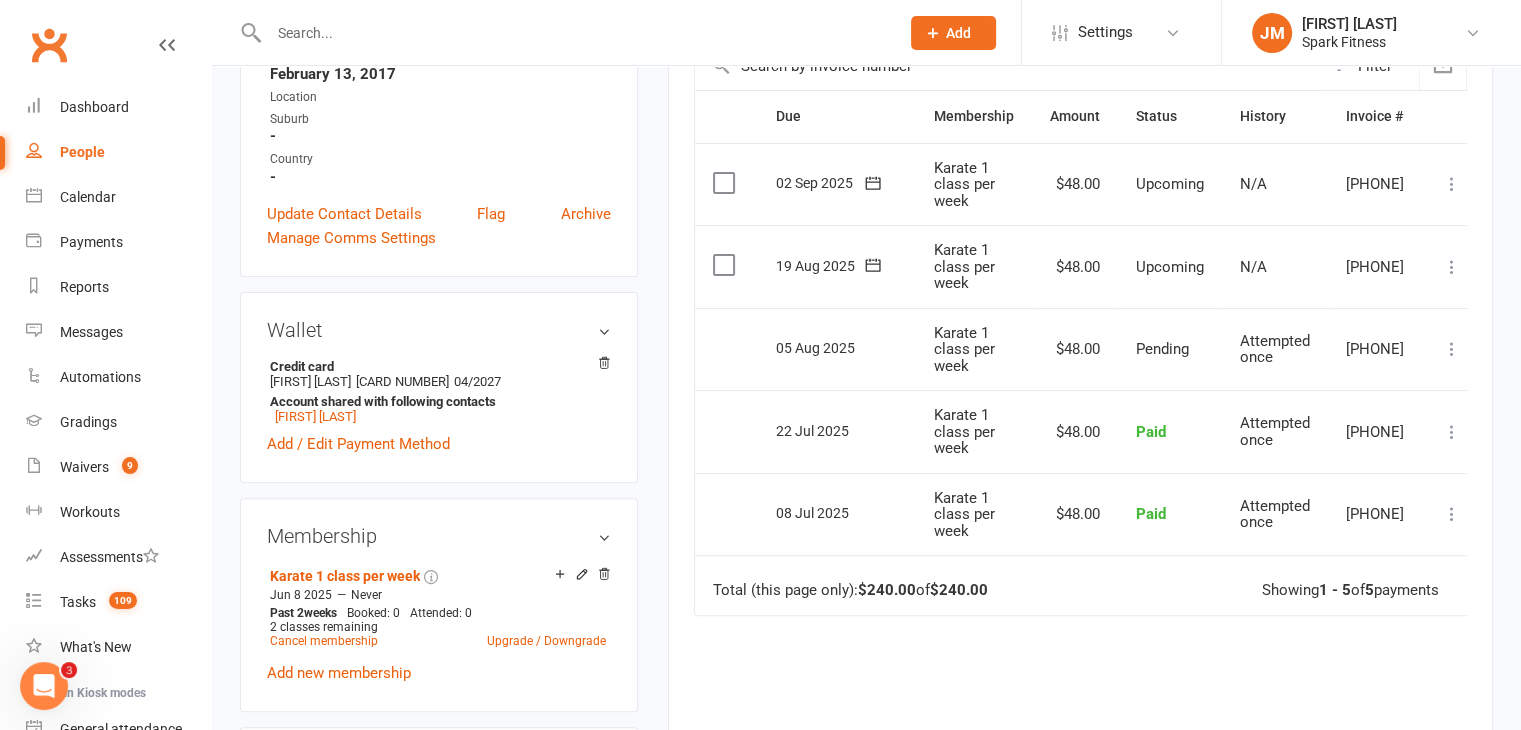 scroll, scrollTop: 452, scrollLeft: 0, axis: vertical 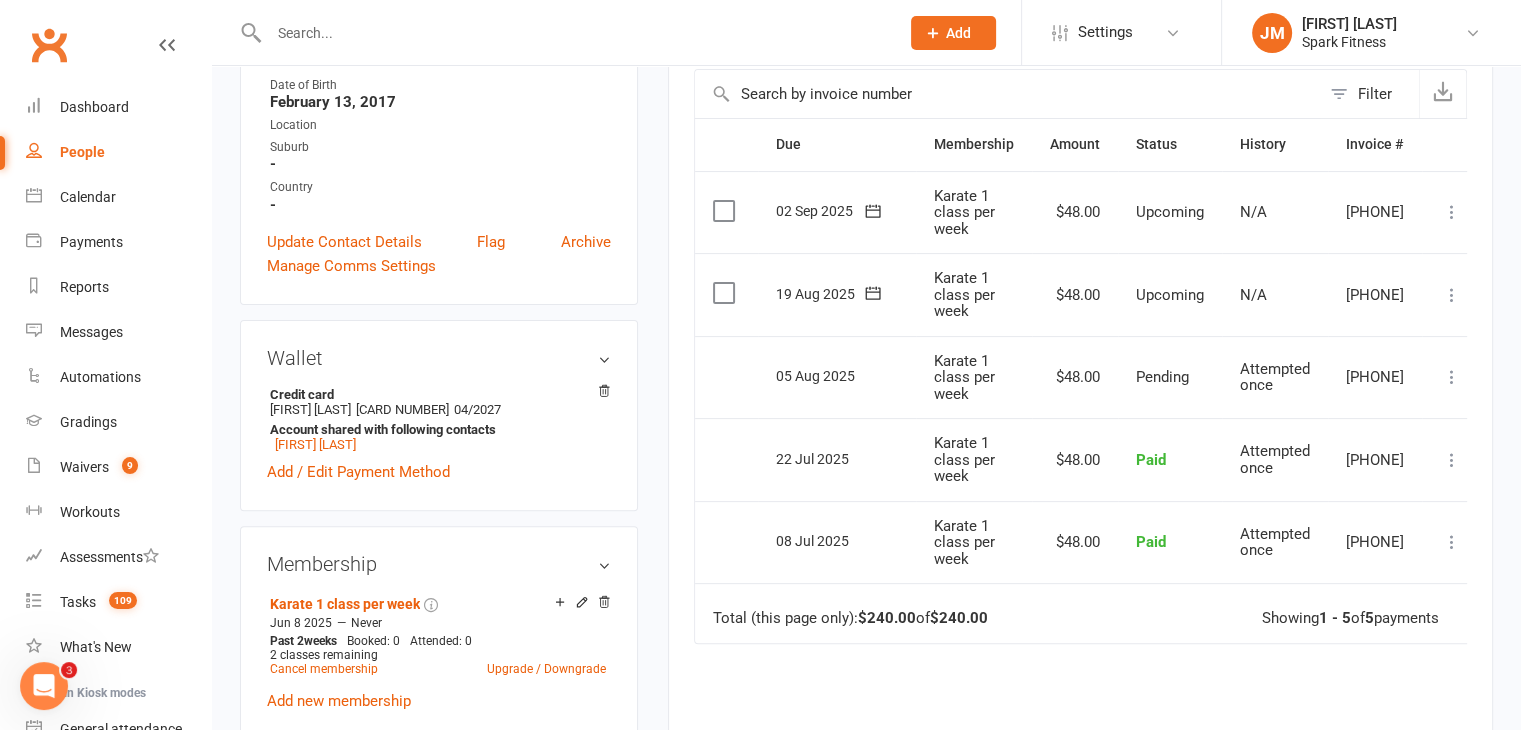 click at bounding box center (1452, 295) 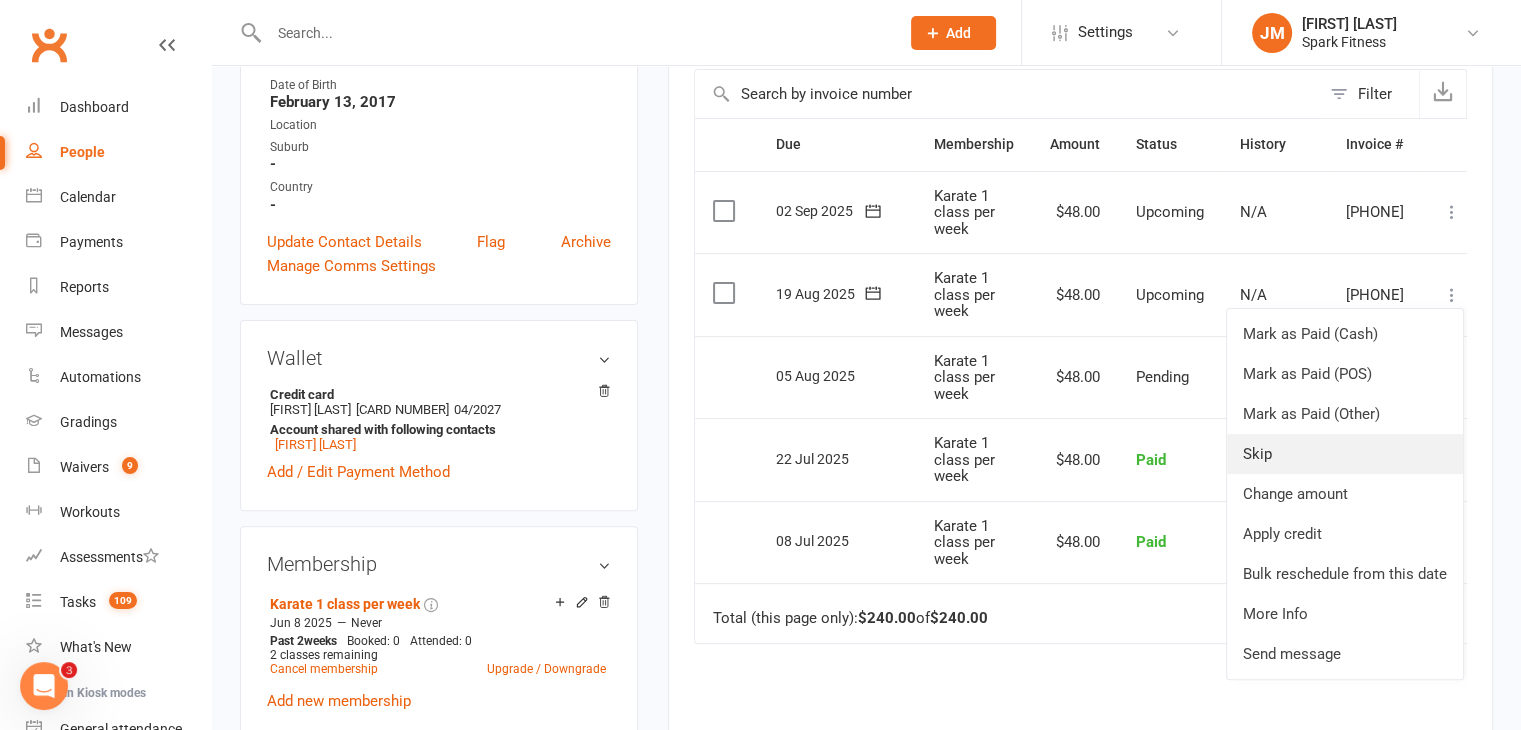 click on "Skip" at bounding box center [1345, 454] 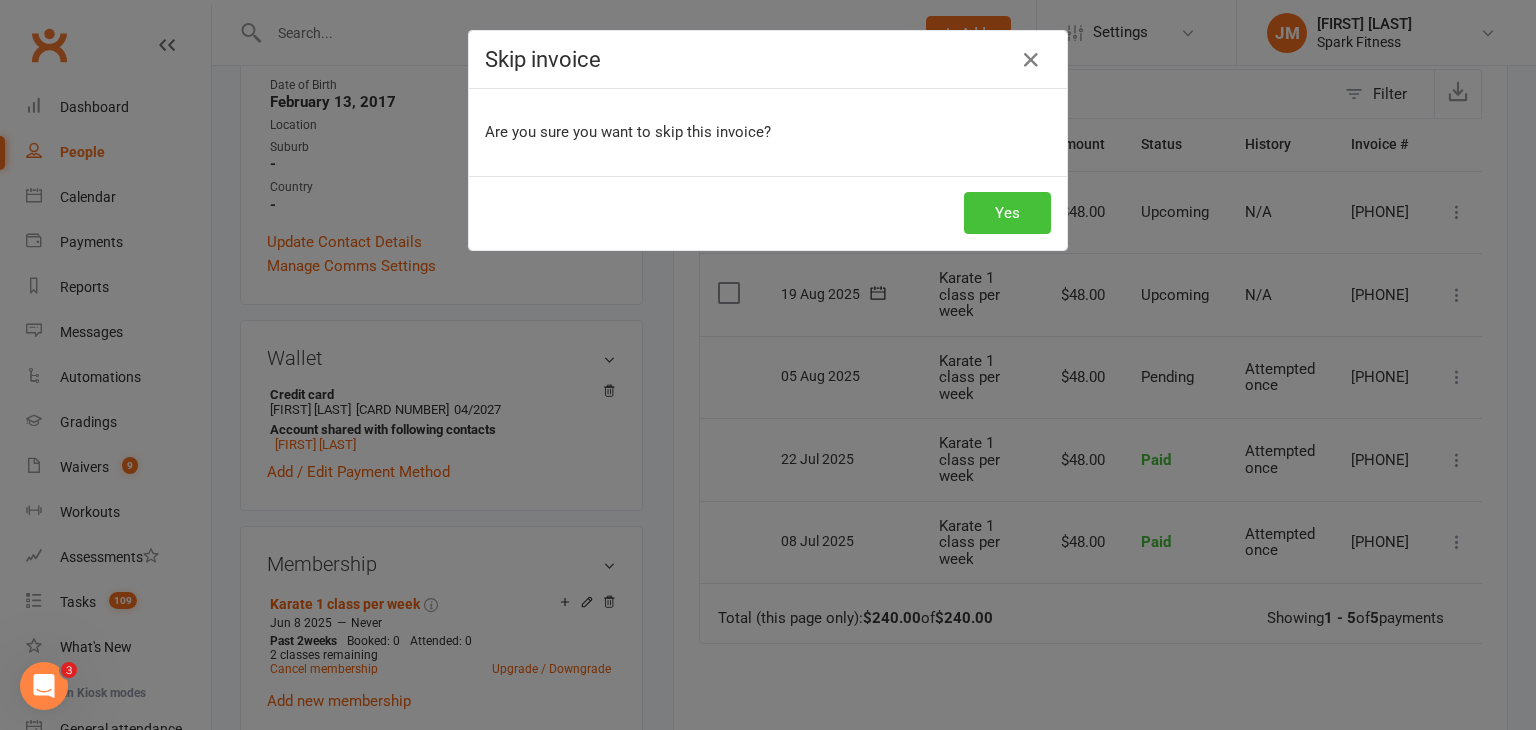 click on "Yes" at bounding box center (1007, 213) 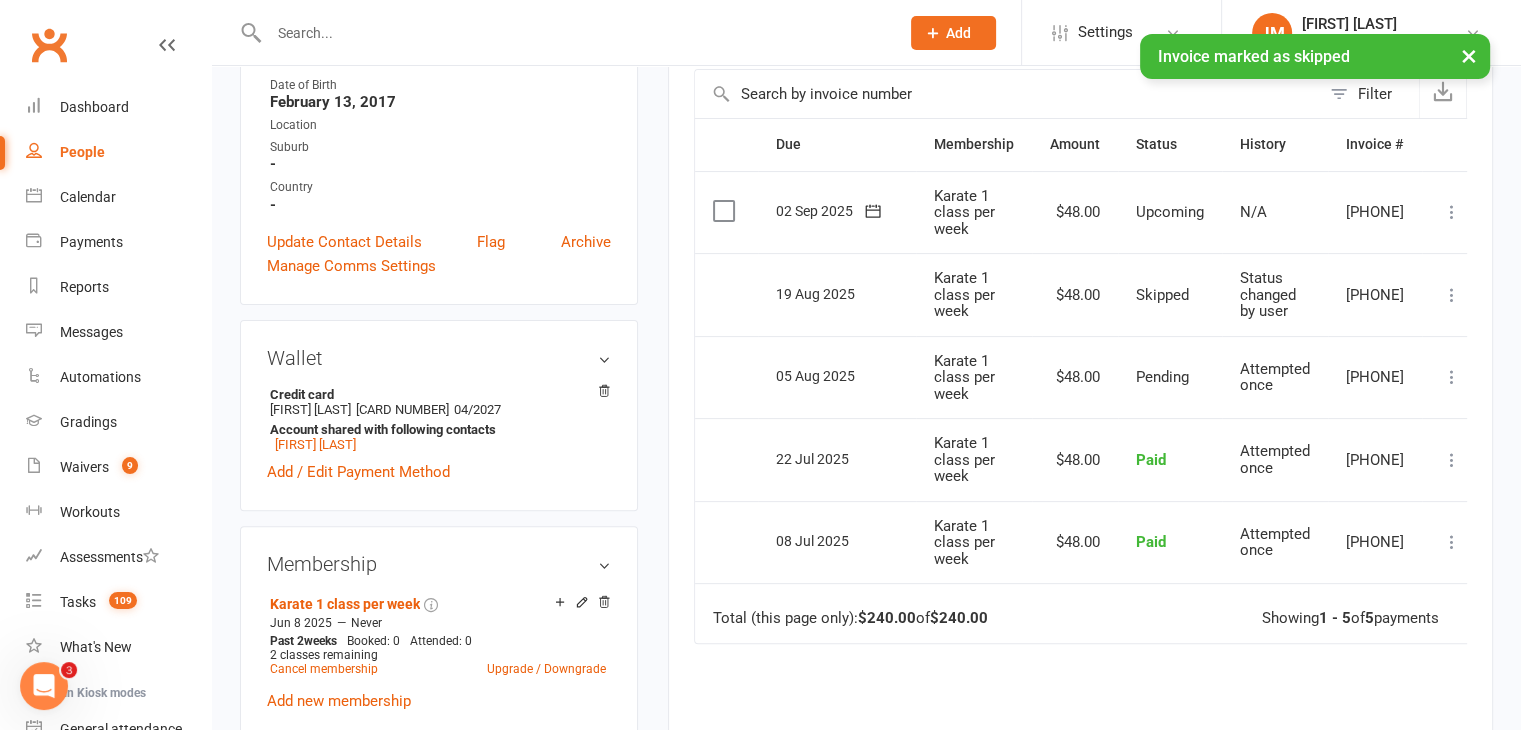 click on "Mark as Paid (Cash)  Mark as Paid (POS)  Mark as Paid (Other)  Skip  Change amount  Apply credit  Bulk reschedule from this date  More Info Send message" at bounding box center (1452, 212) 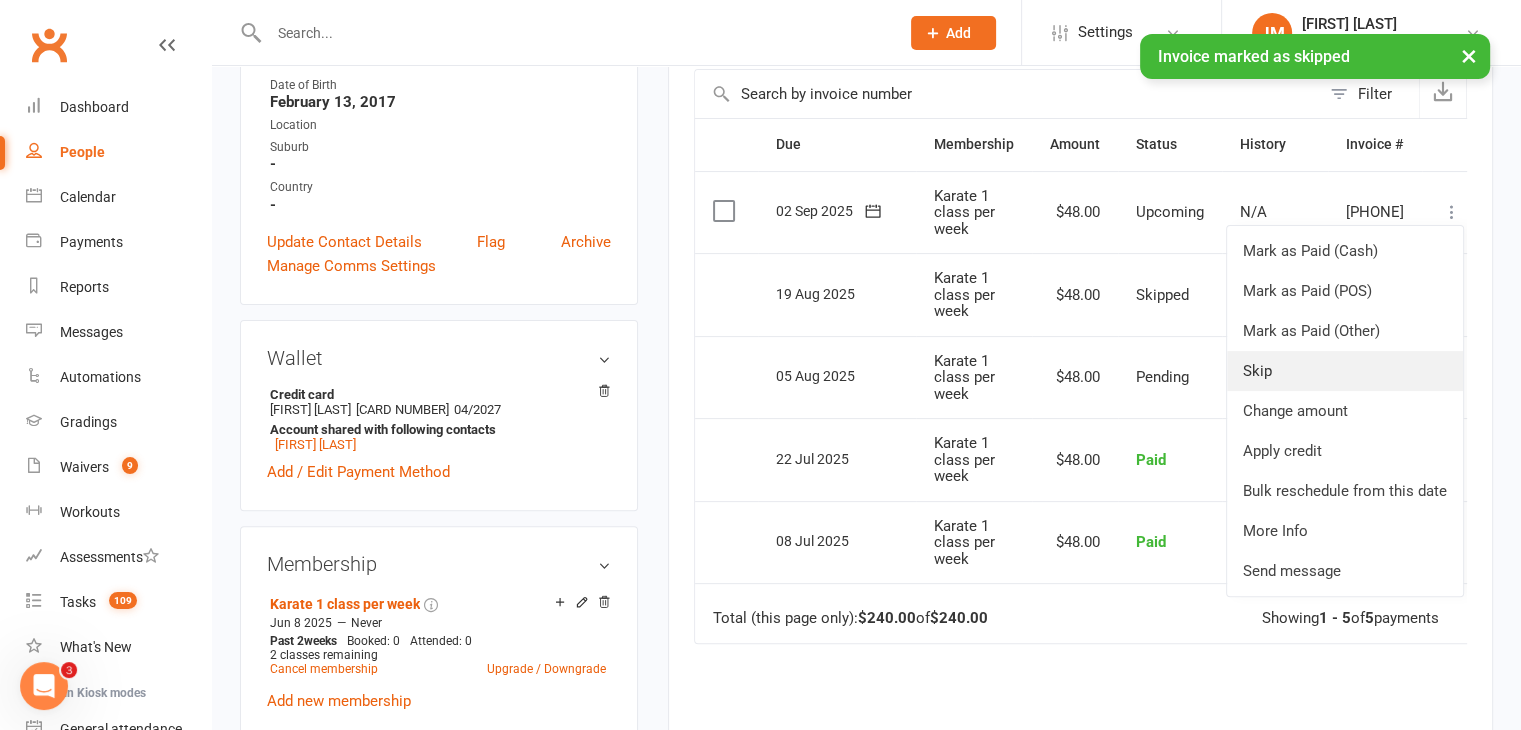 click on "Skip" at bounding box center (1345, 371) 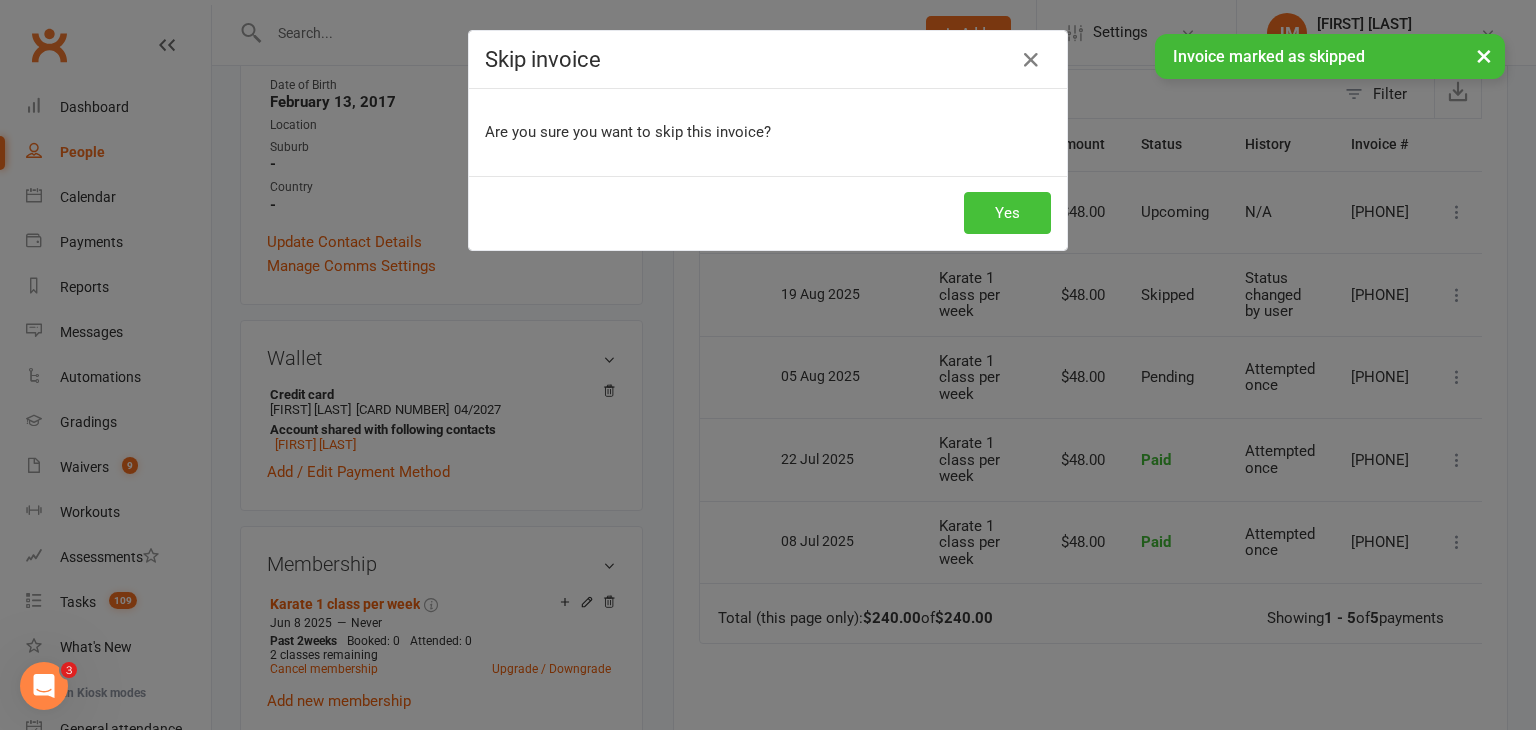 click on "Yes" at bounding box center [1007, 213] 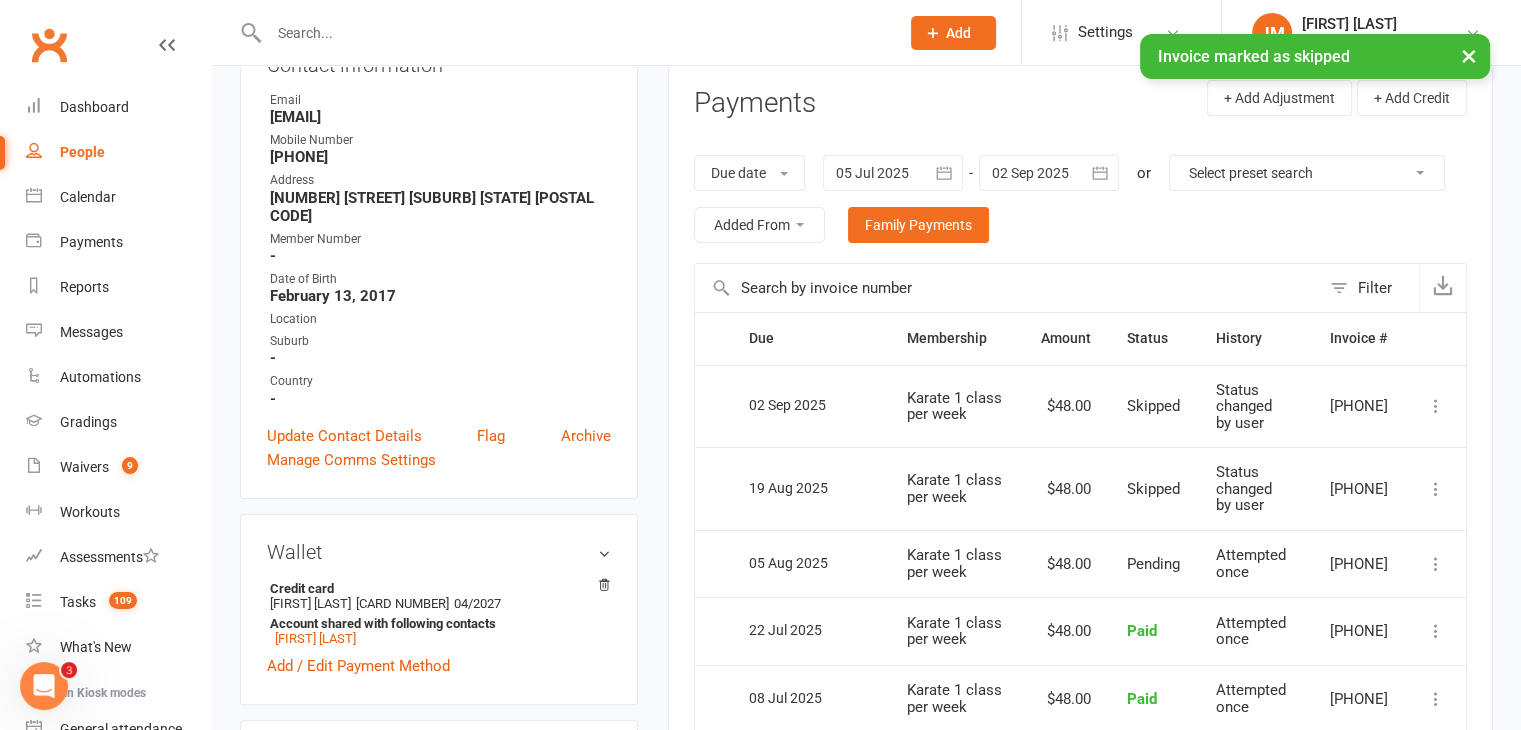 scroll, scrollTop: 247, scrollLeft: 0, axis: vertical 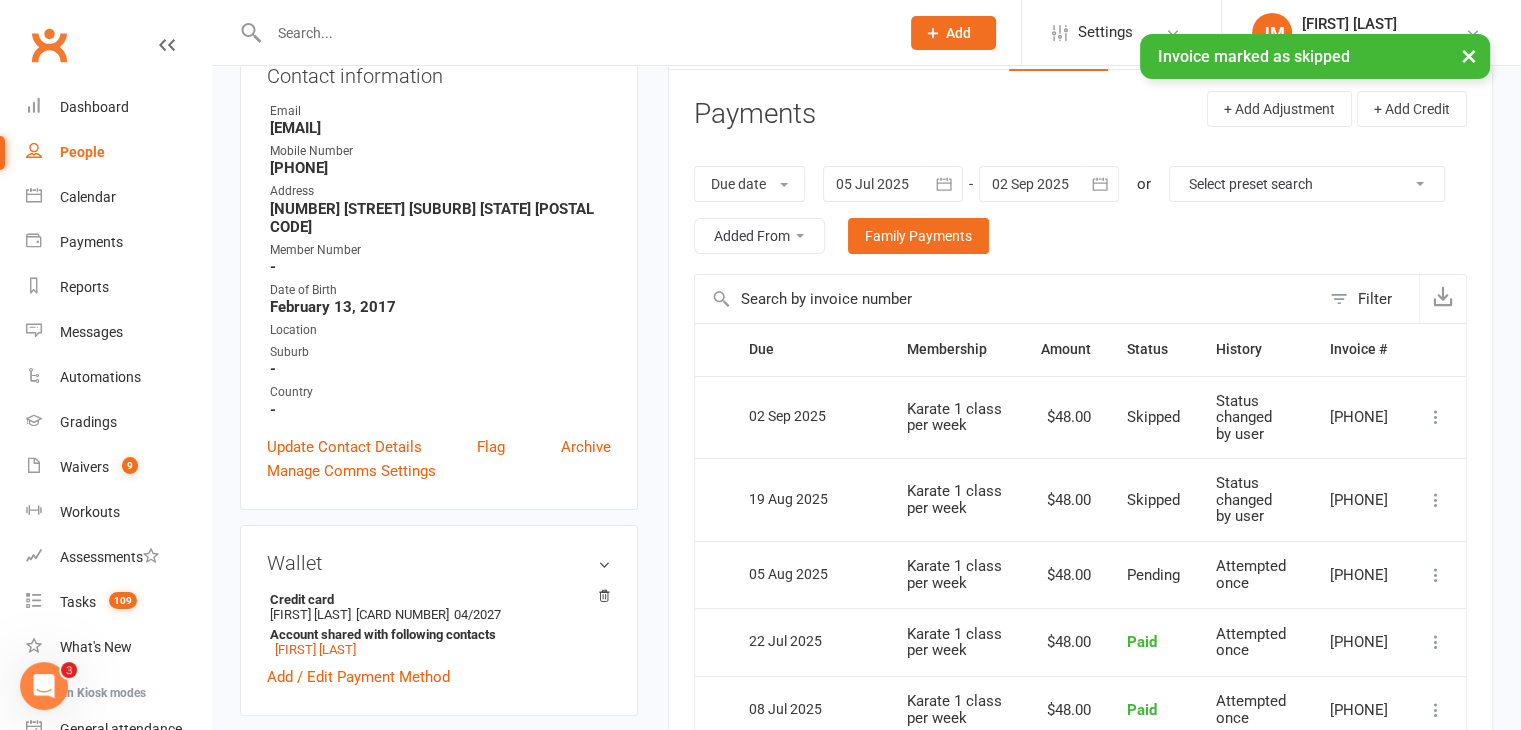 click at bounding box center (1049, 184) 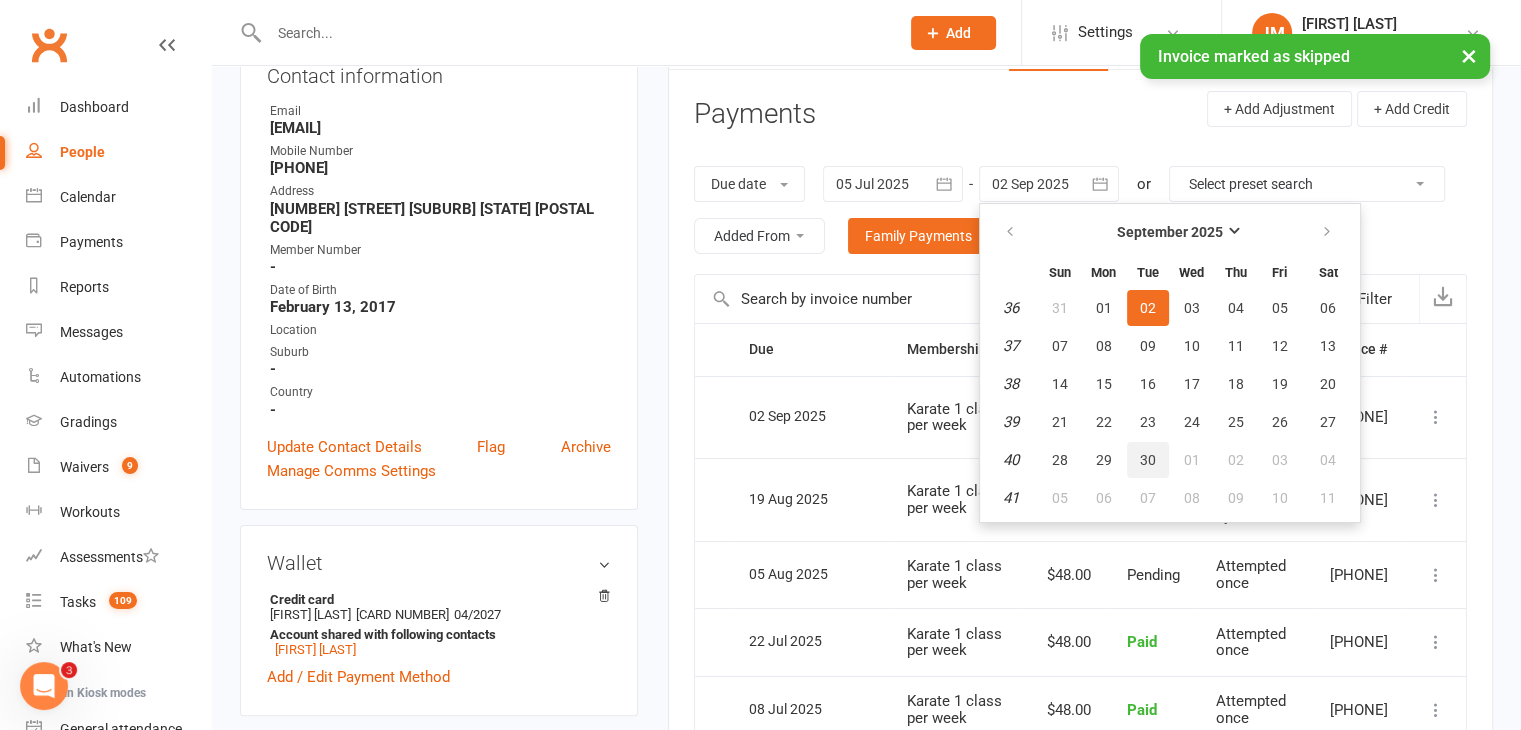 click on "30" at bounding box center (1148, 460) 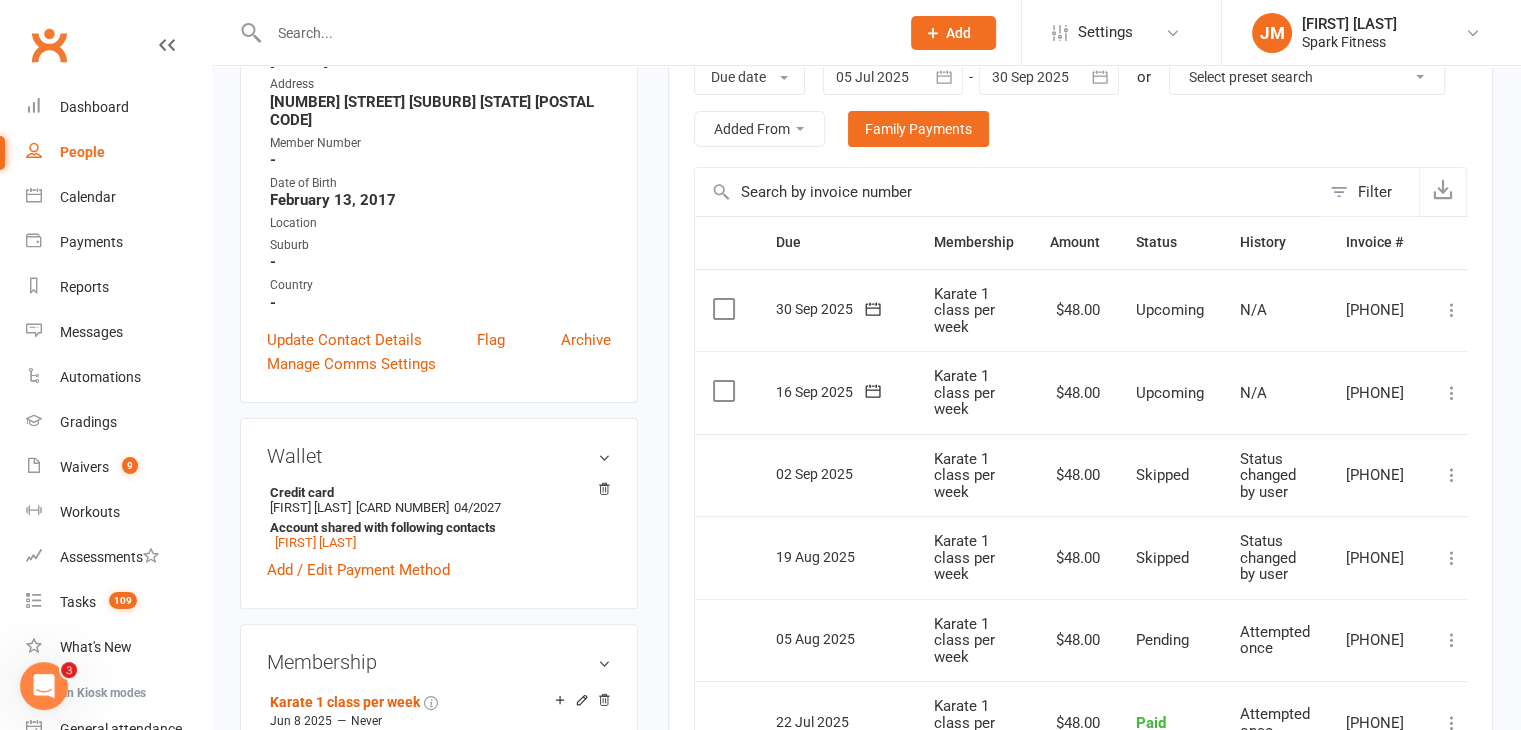 scroll, scrollTop: 356, scrollLeft: 0, axis: vertical 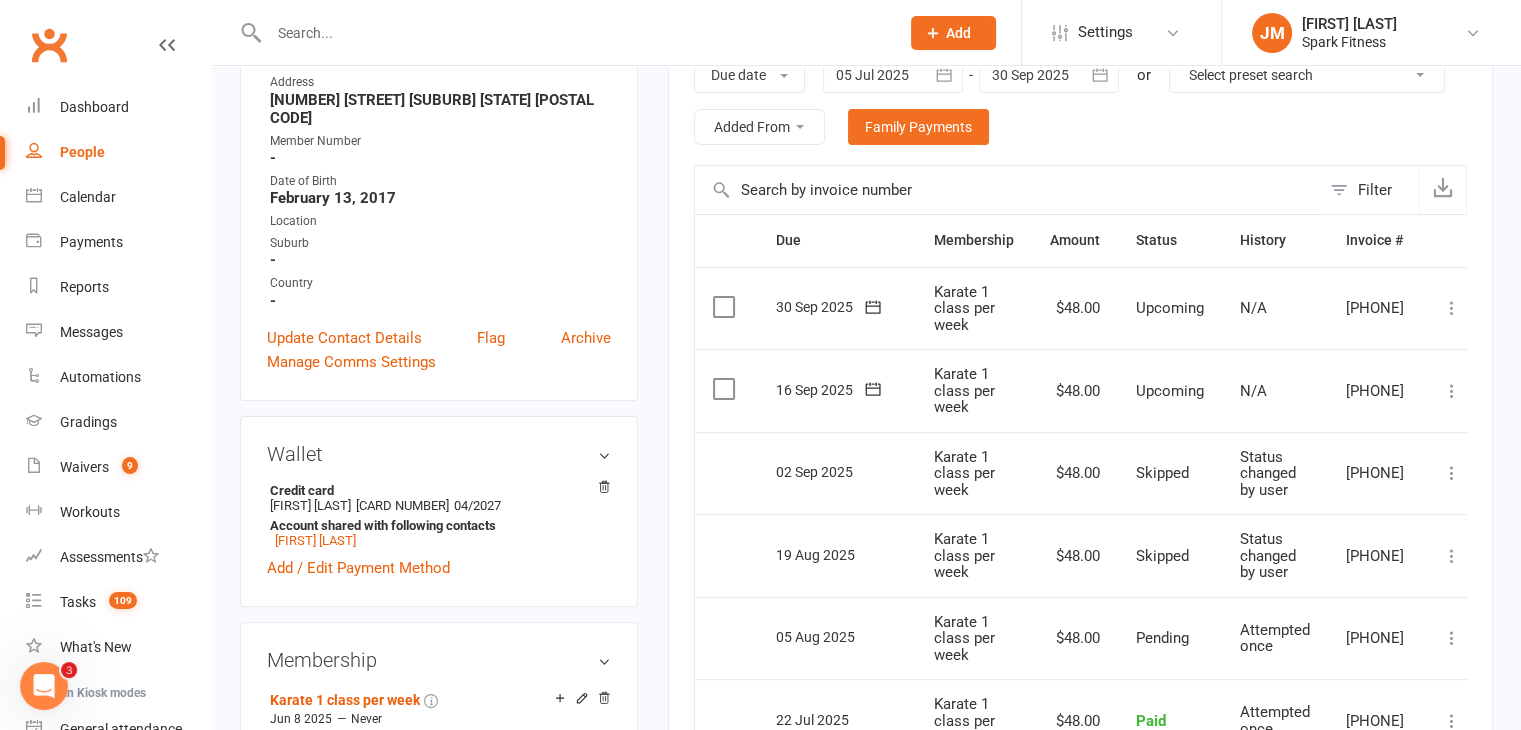 click at bounding box center (1452, 391) 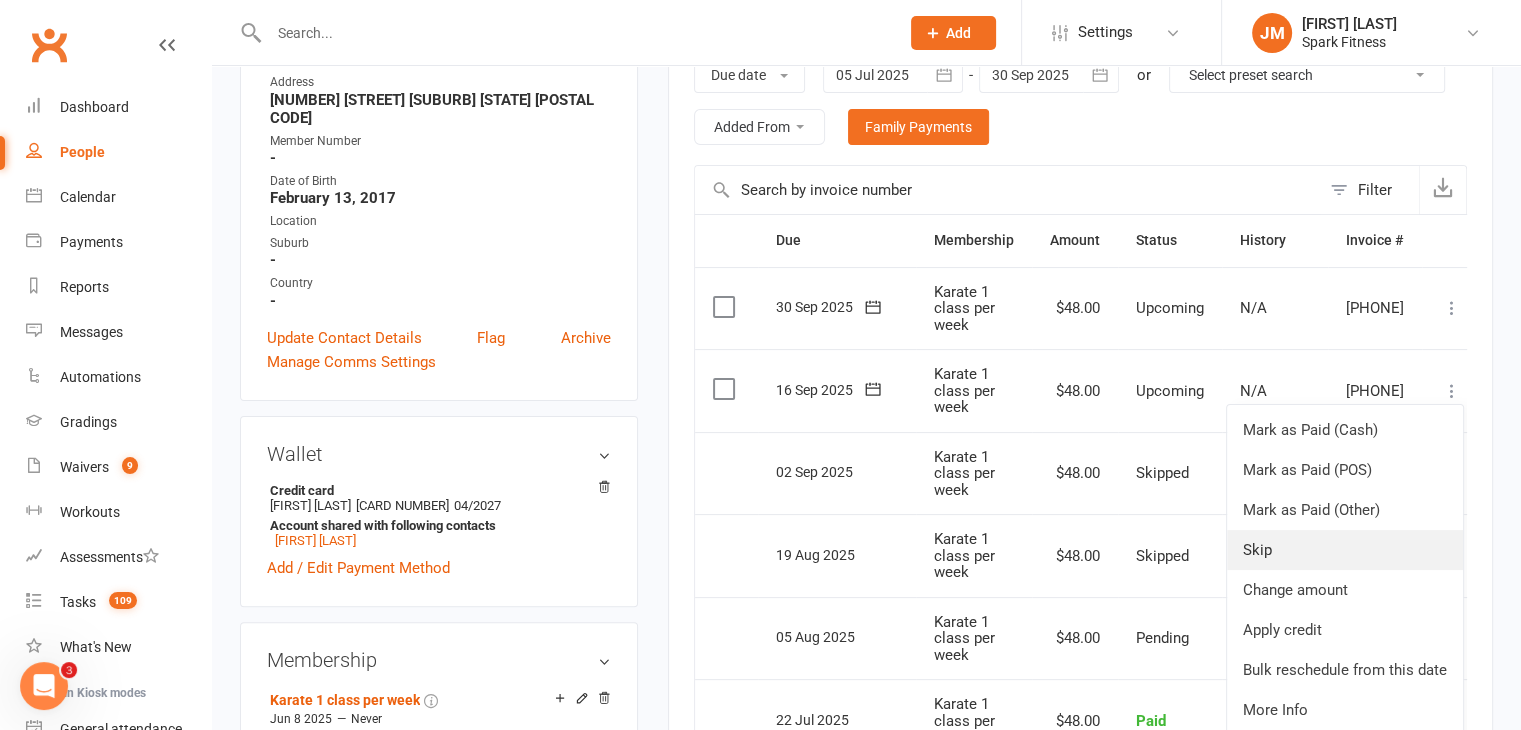 click on "Skip" at bounding box center (1345, 550) 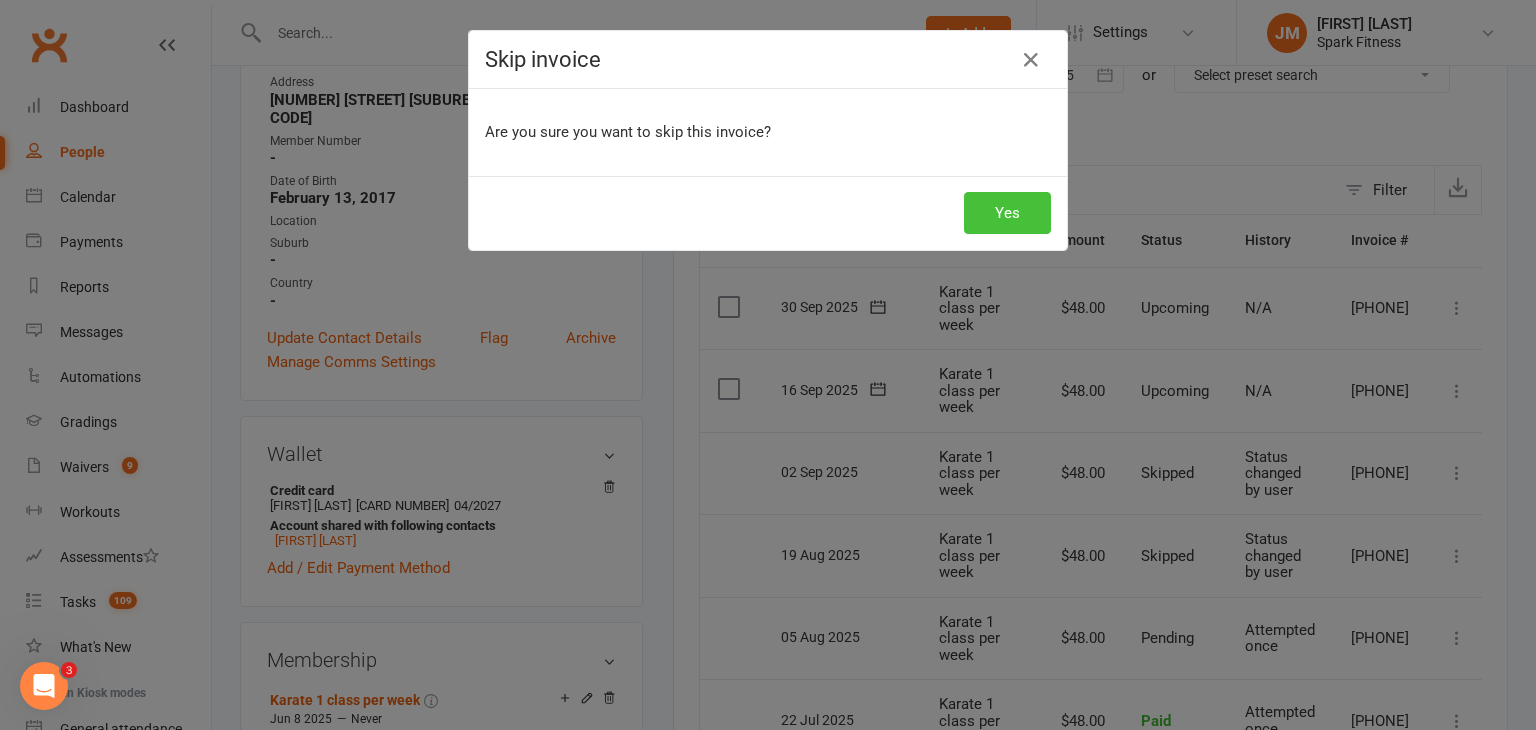 click on "Yes" at bounding box center (1007, 213) 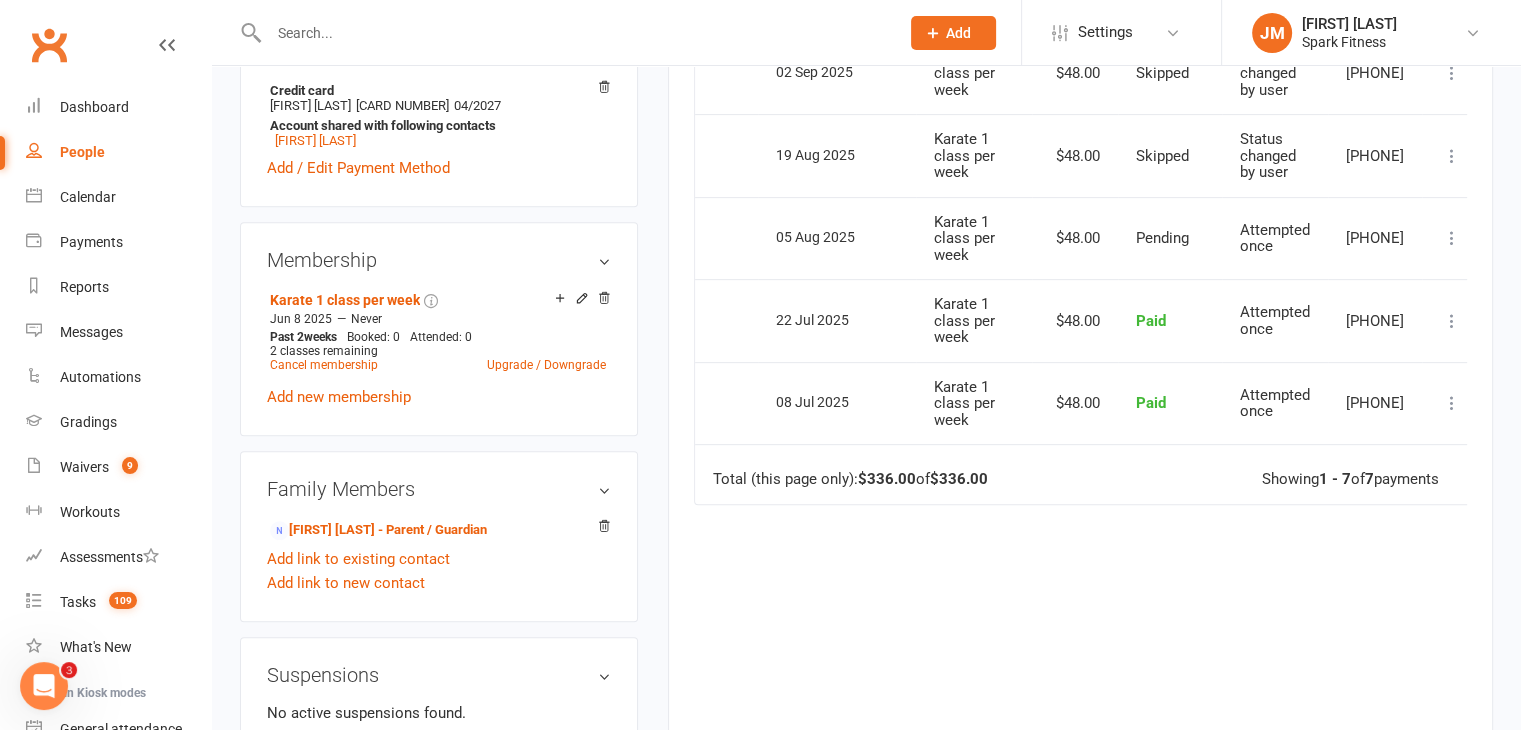 scroll, scrollTop: 726, scrollLeft: 0, axis: vertical 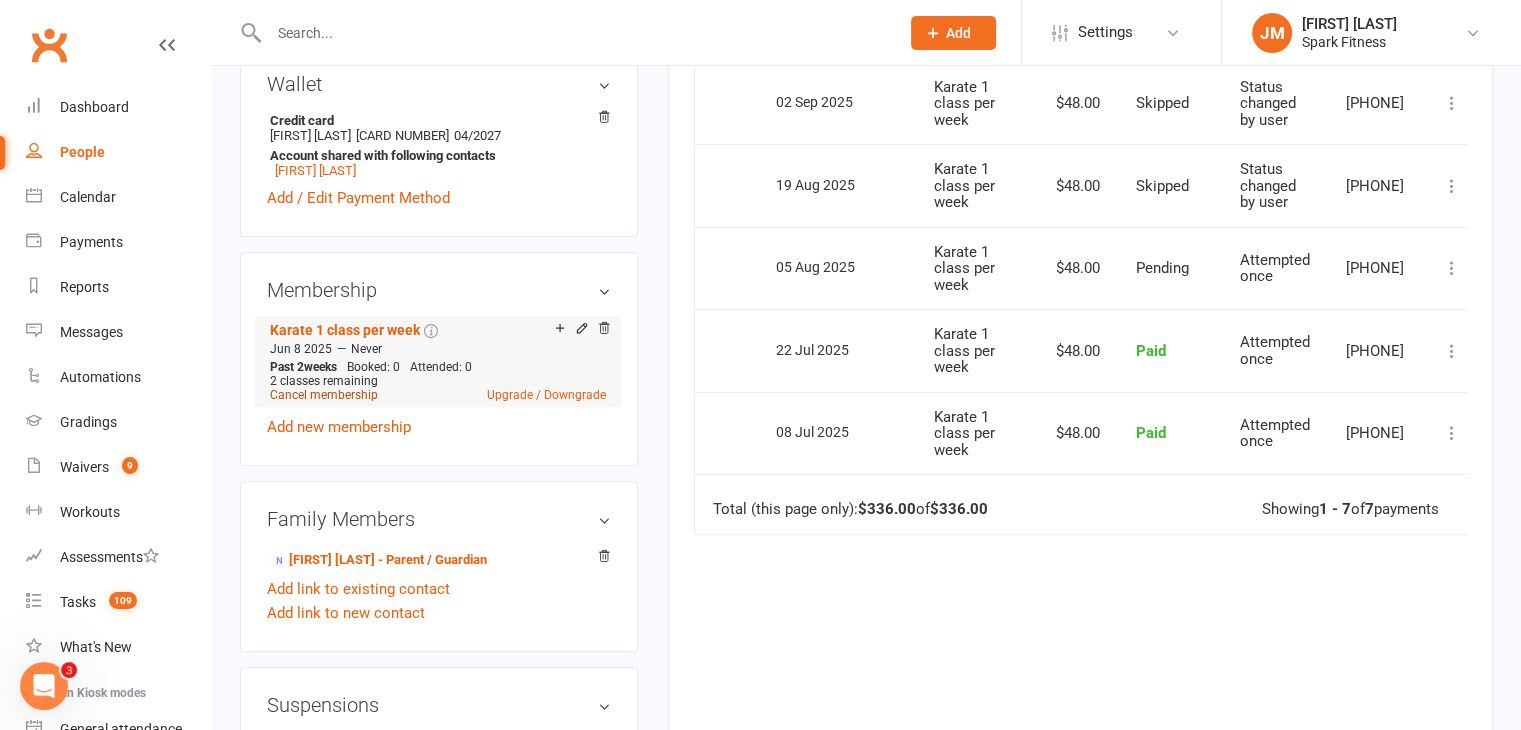 click on "Cancel membership" at bounding box center [324, 395] 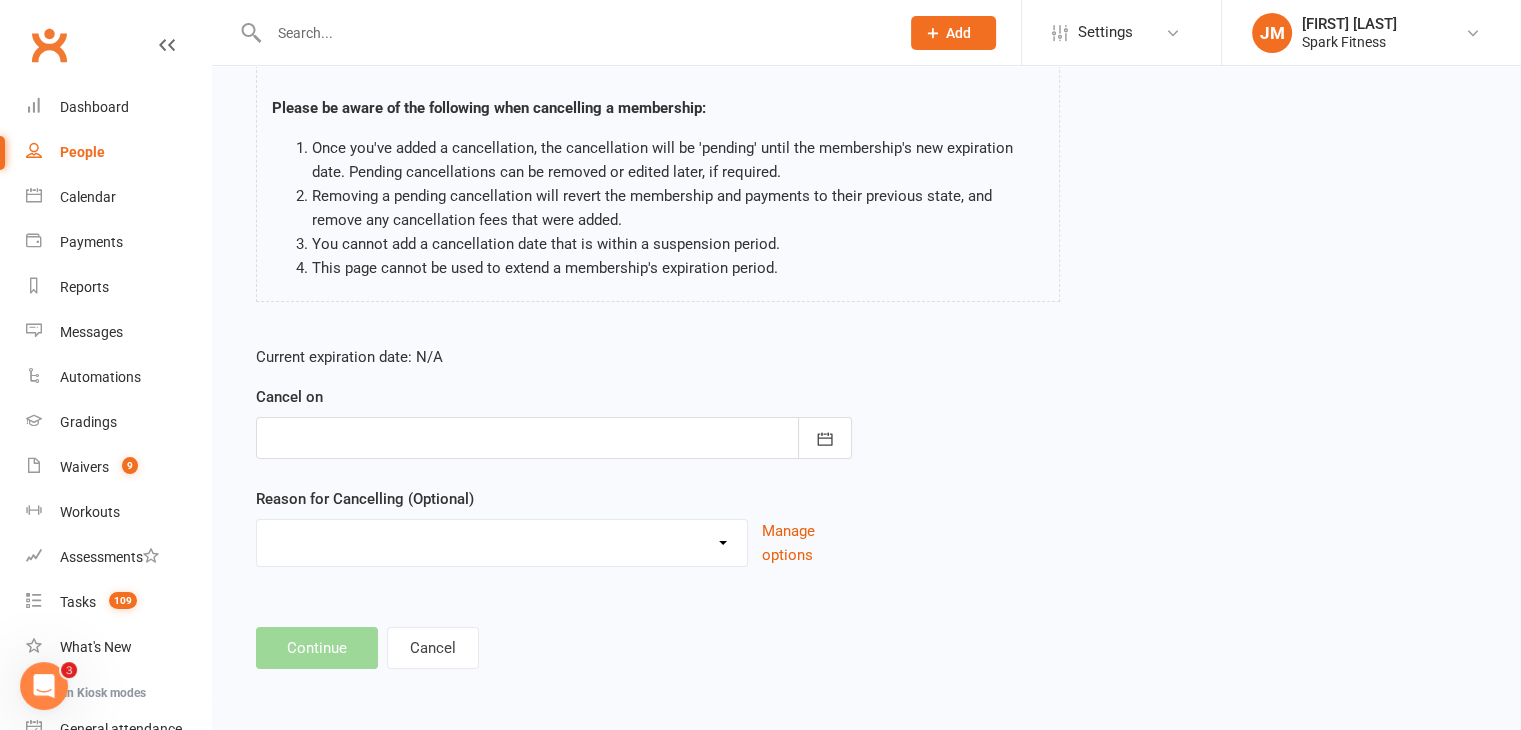 scroll, scrollTop: 0, scrollLeft: 0, axis: both 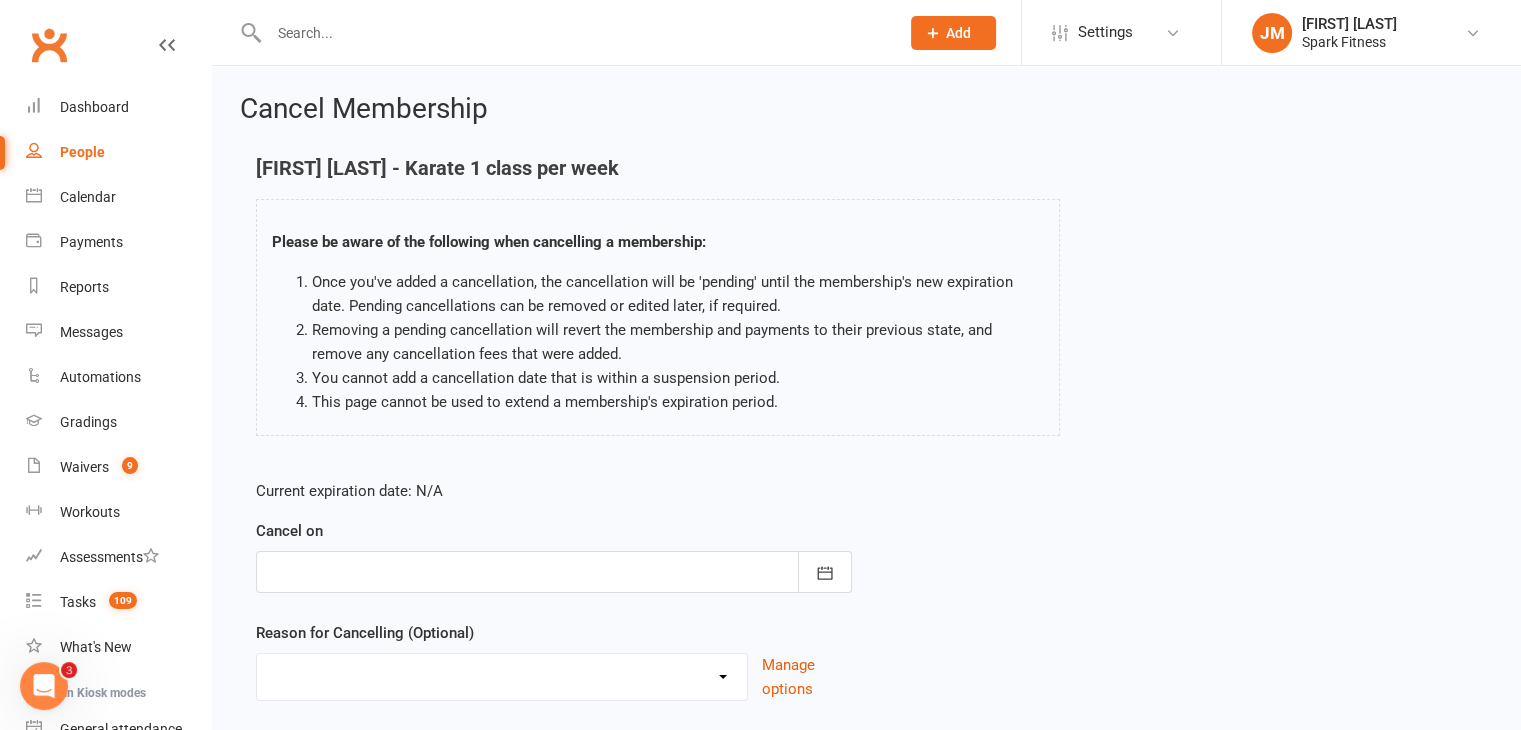 click at bounding box center [554, 572] 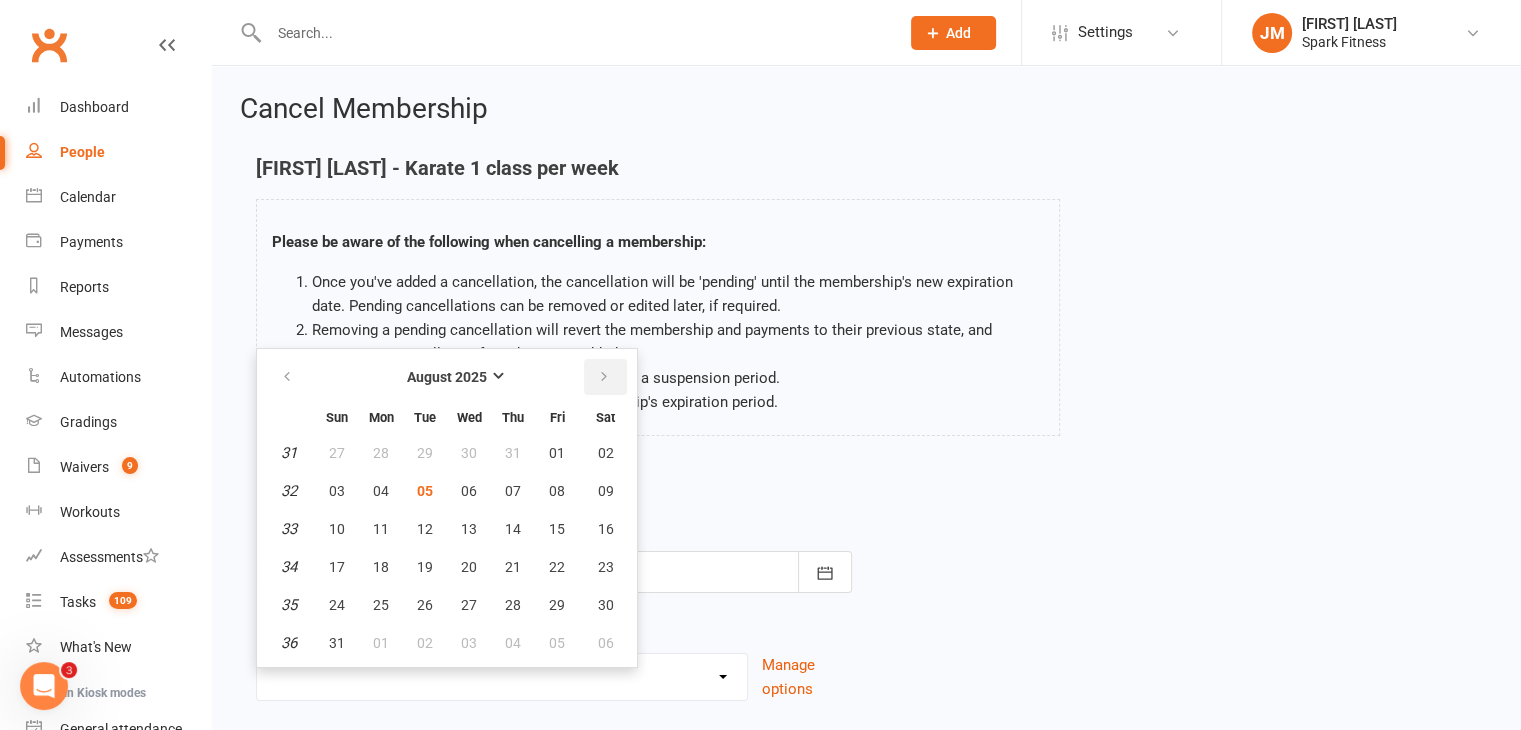 click at bounding box center [604, 377] 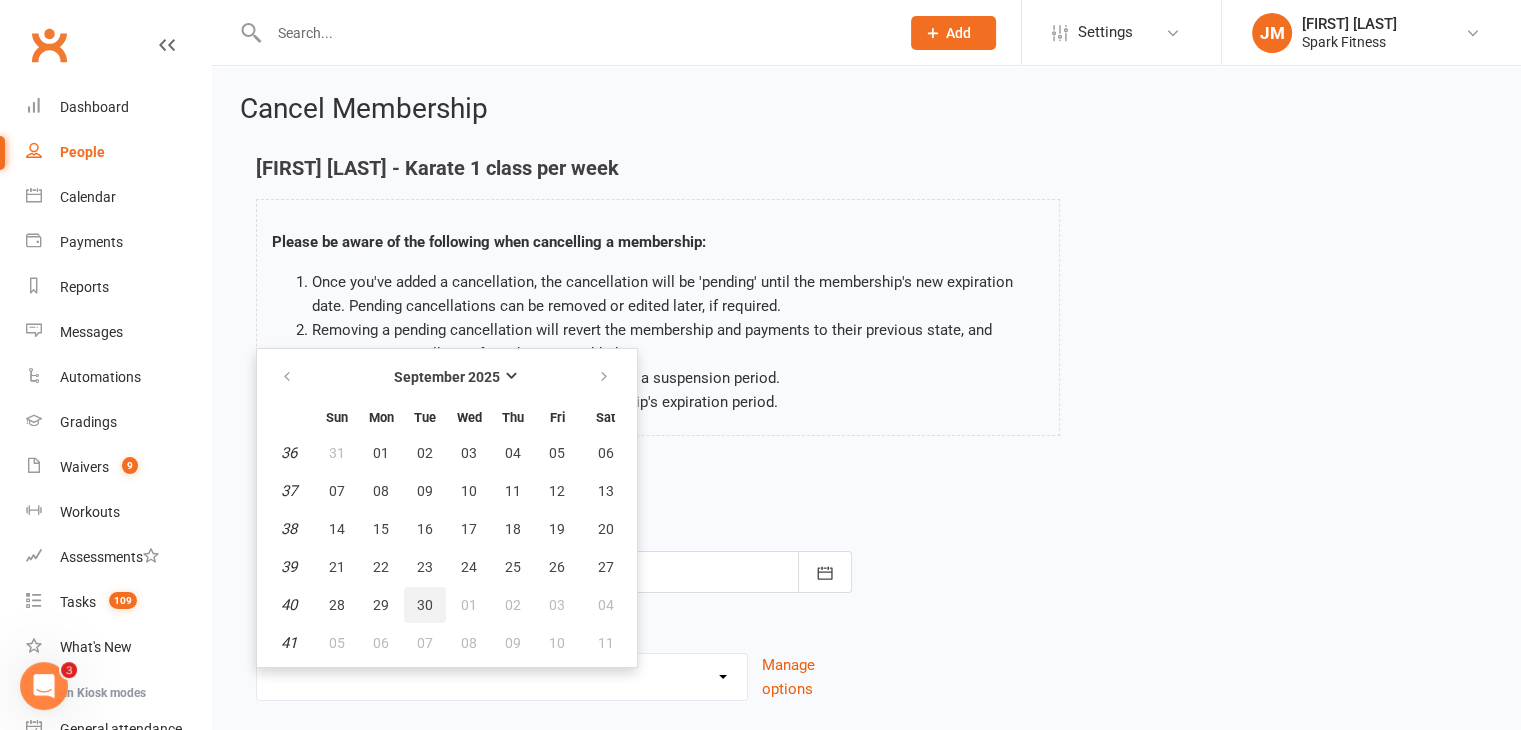 click on "30" at bounding box center (425, 605) 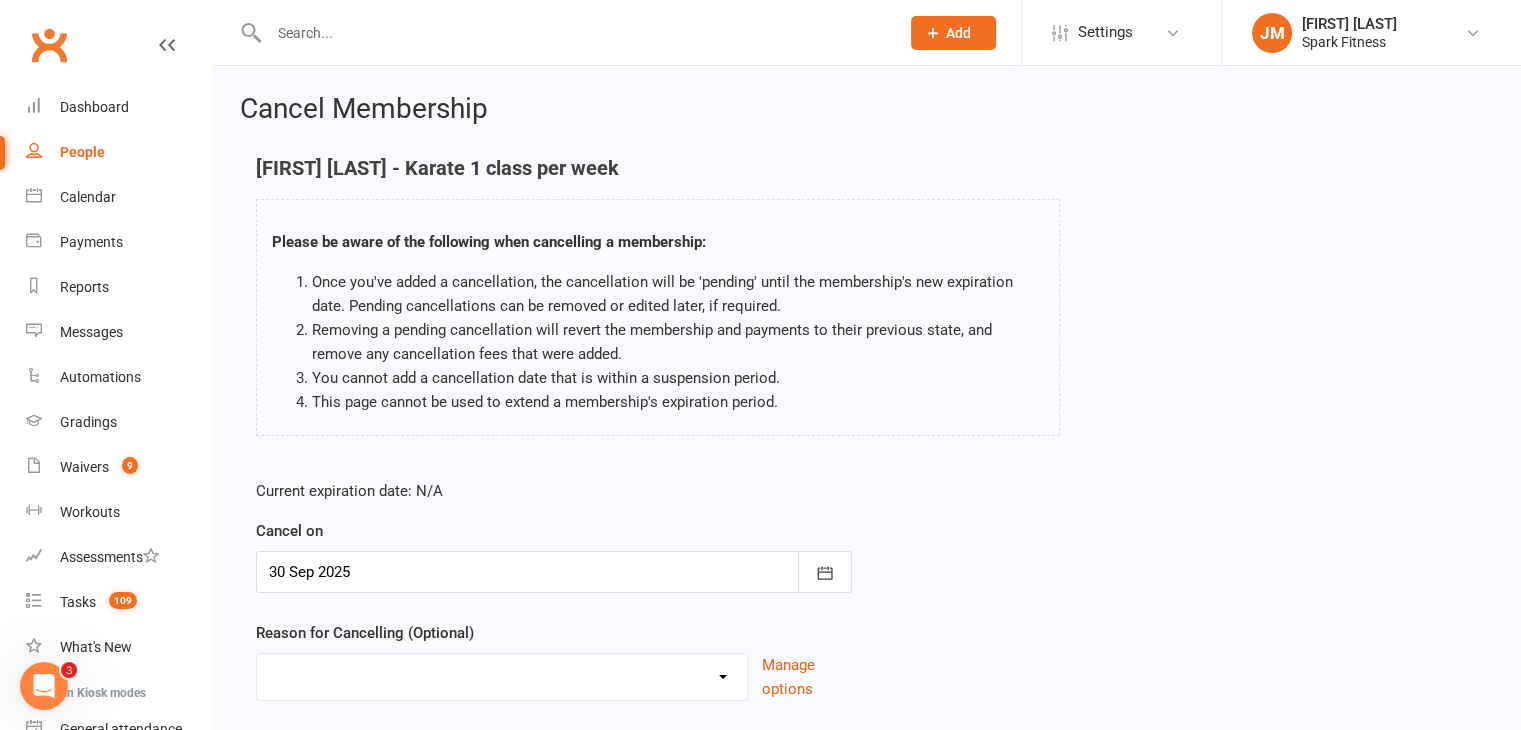 scroll, scrollTop: 132, scrollLeft: 0, axis: vertical 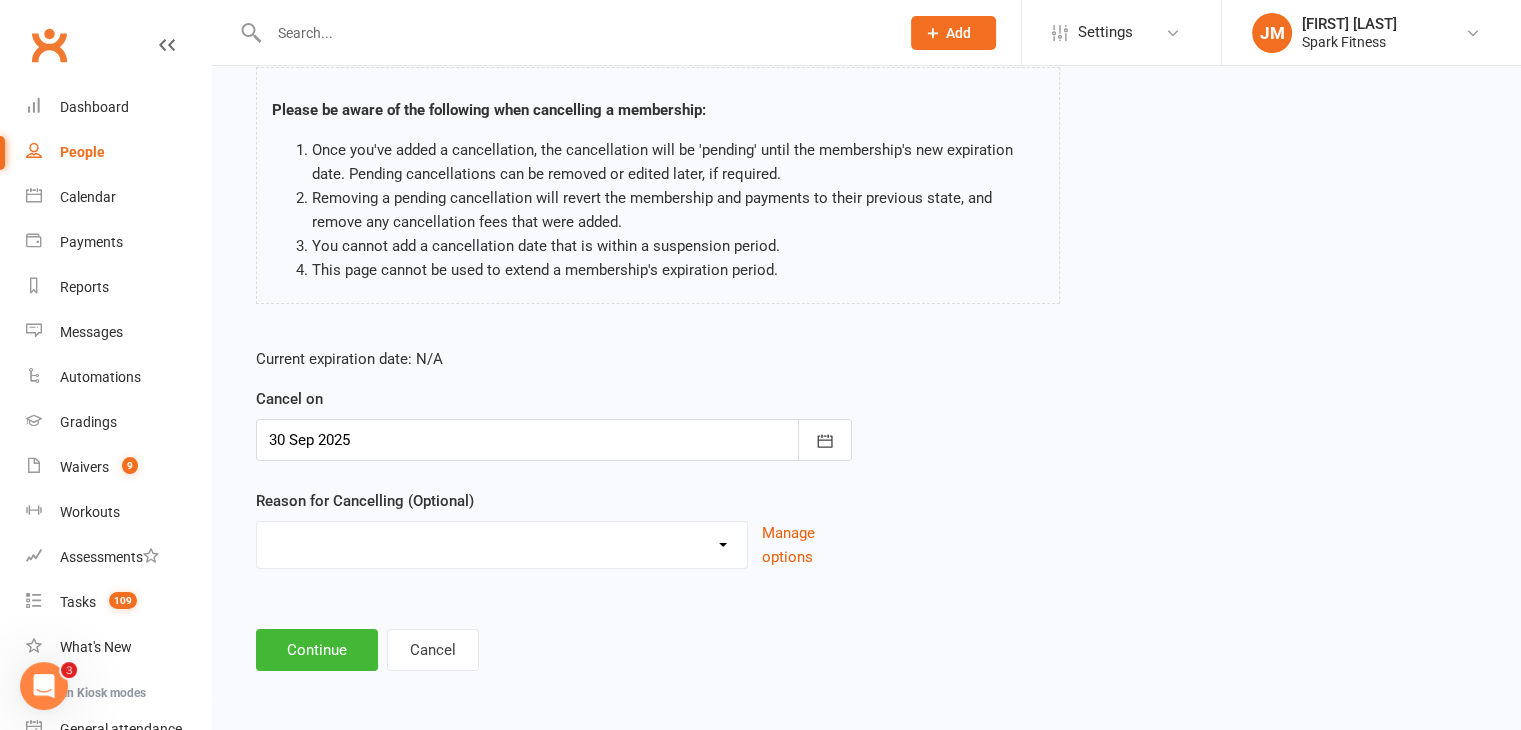 click on "Holiday Injury Quit  Other reason" at bounding box center [502, 542] 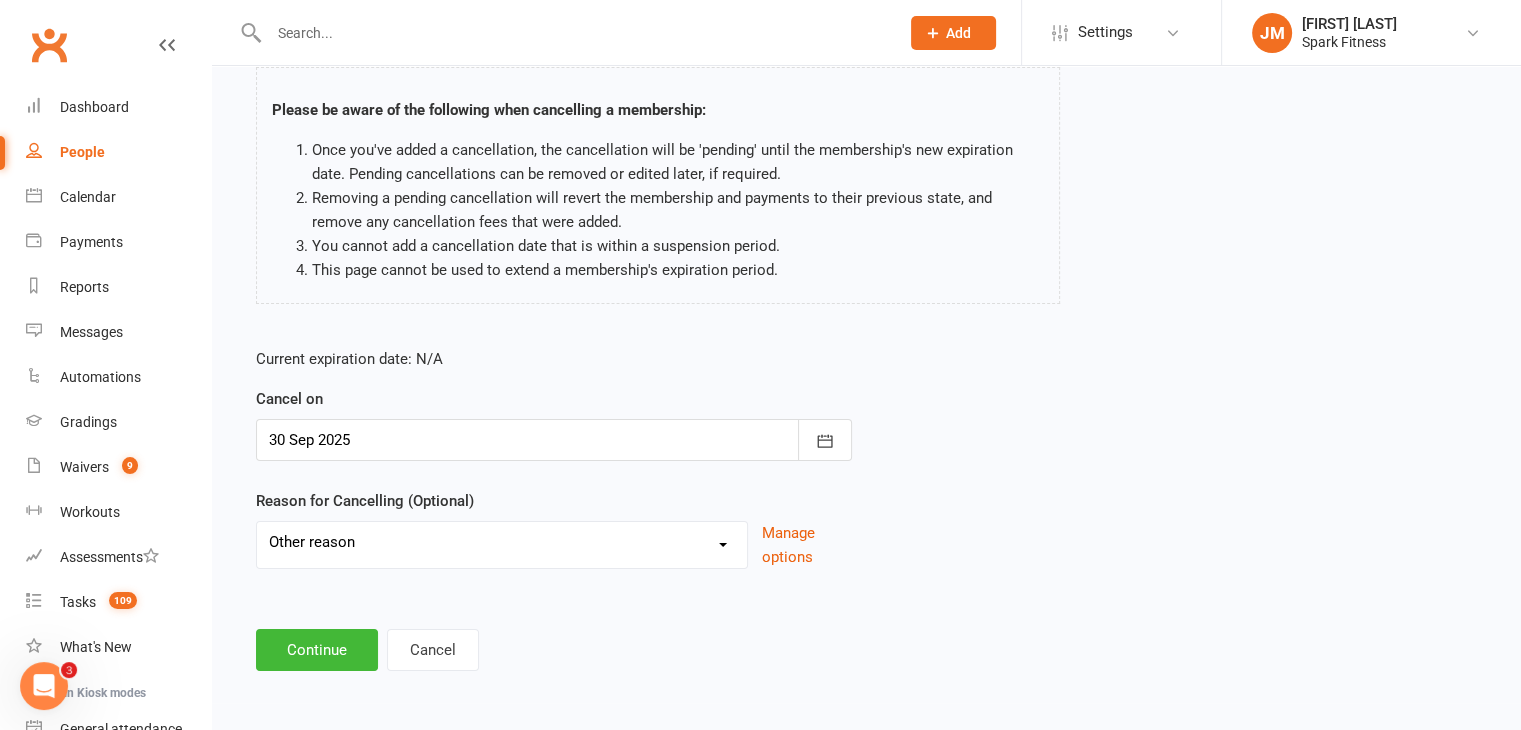 click on "Holiday Injury Quit  Other reason" at bounding box center (502, 542) 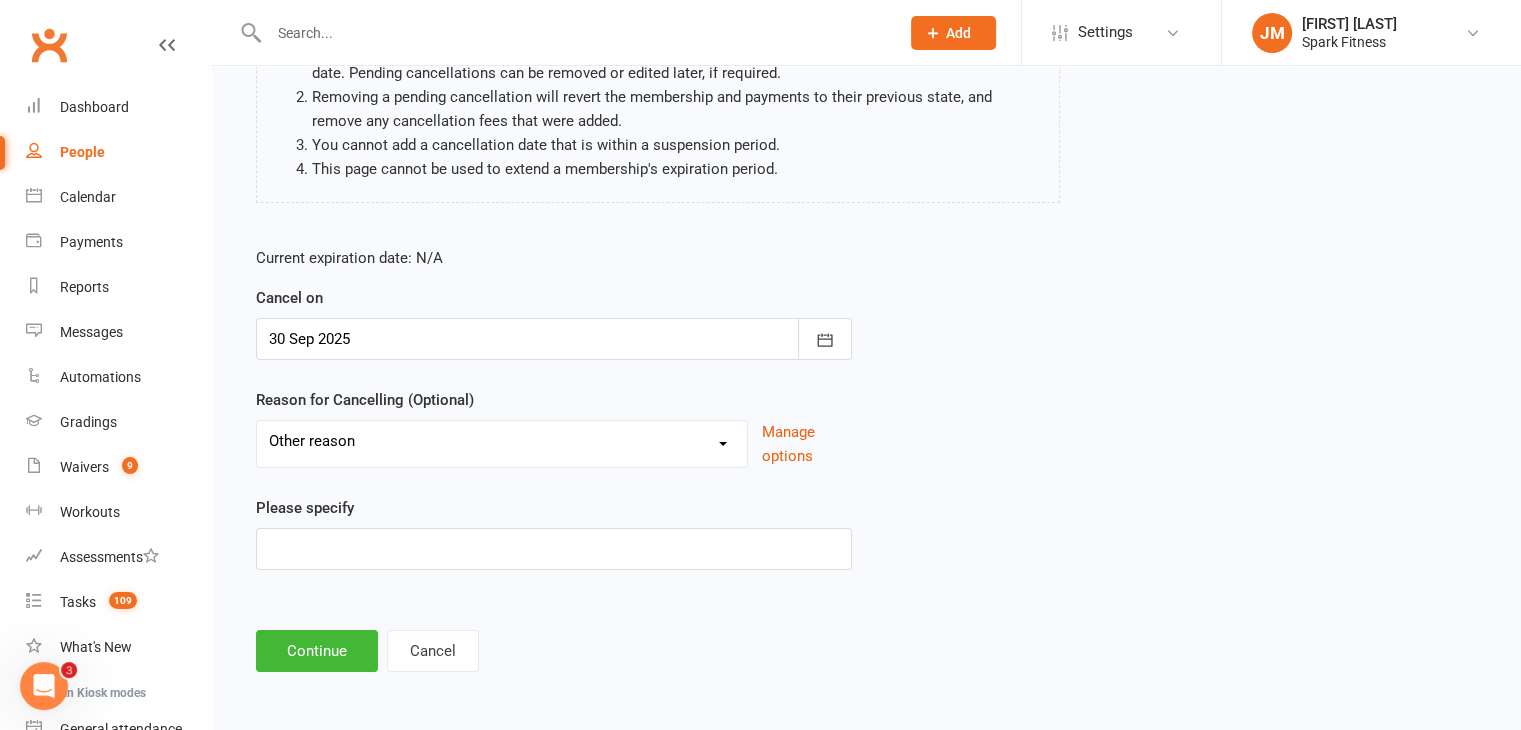 scroll, scrollTop: 232, scrollLeft: 0, axis: vertical 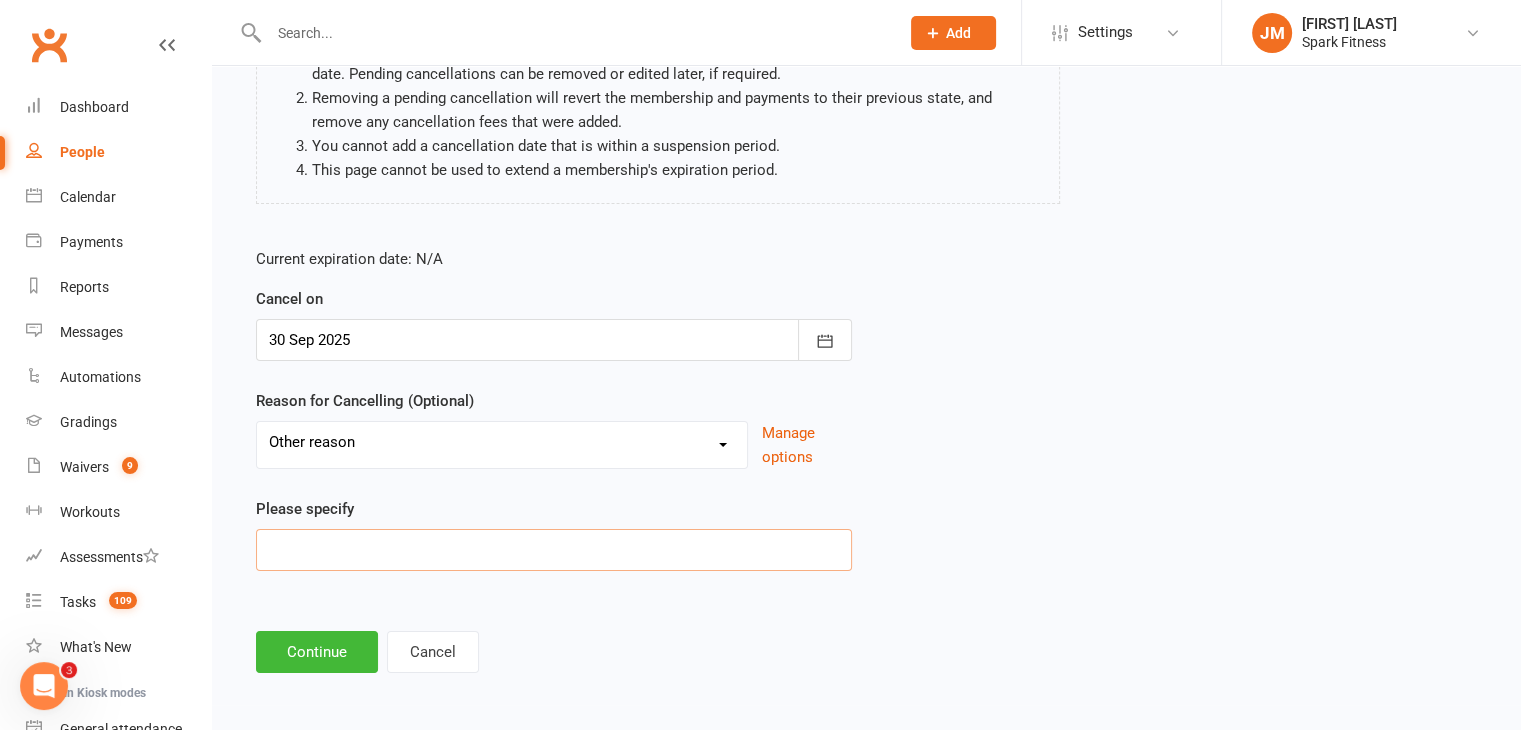click at bounding box center [554, 550] 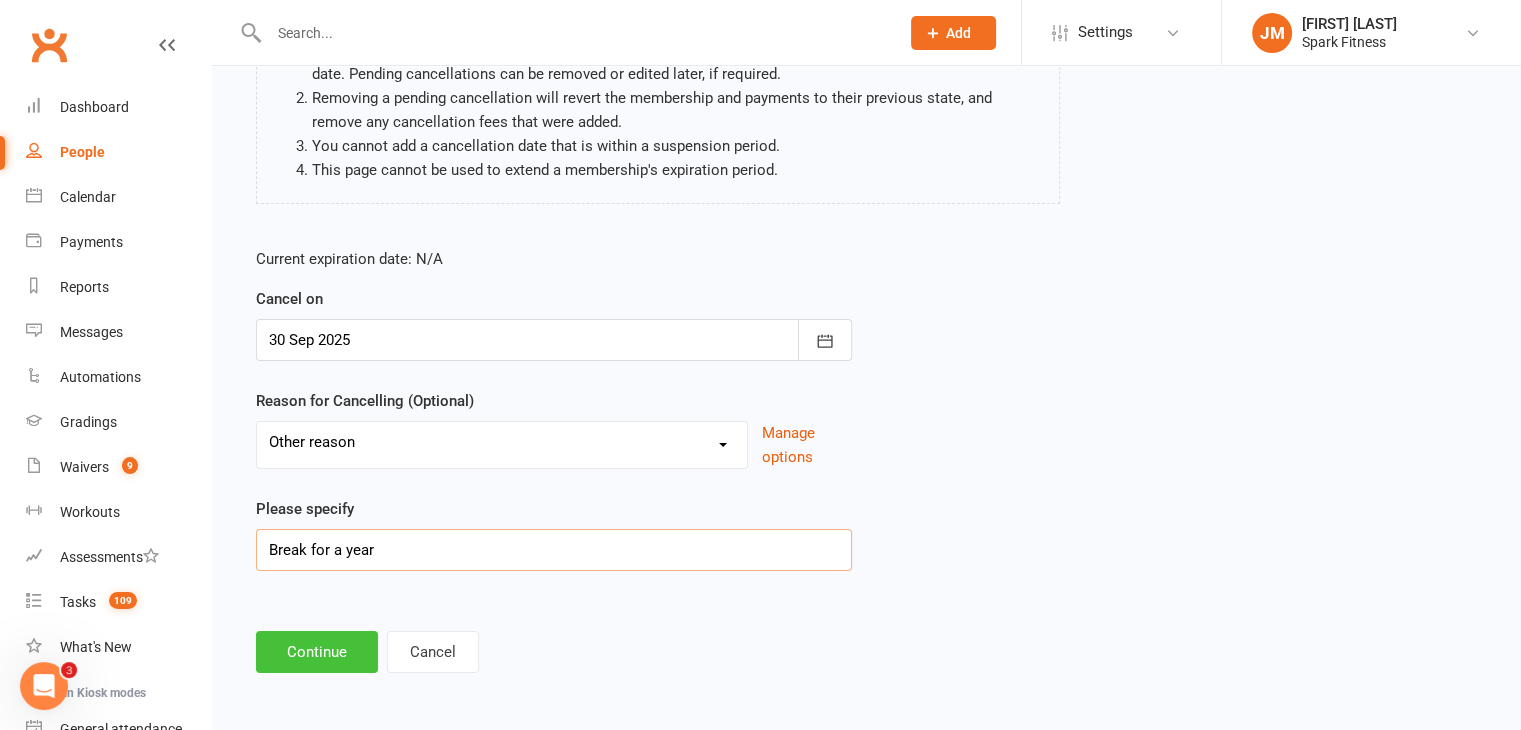 type on "Break for a year" 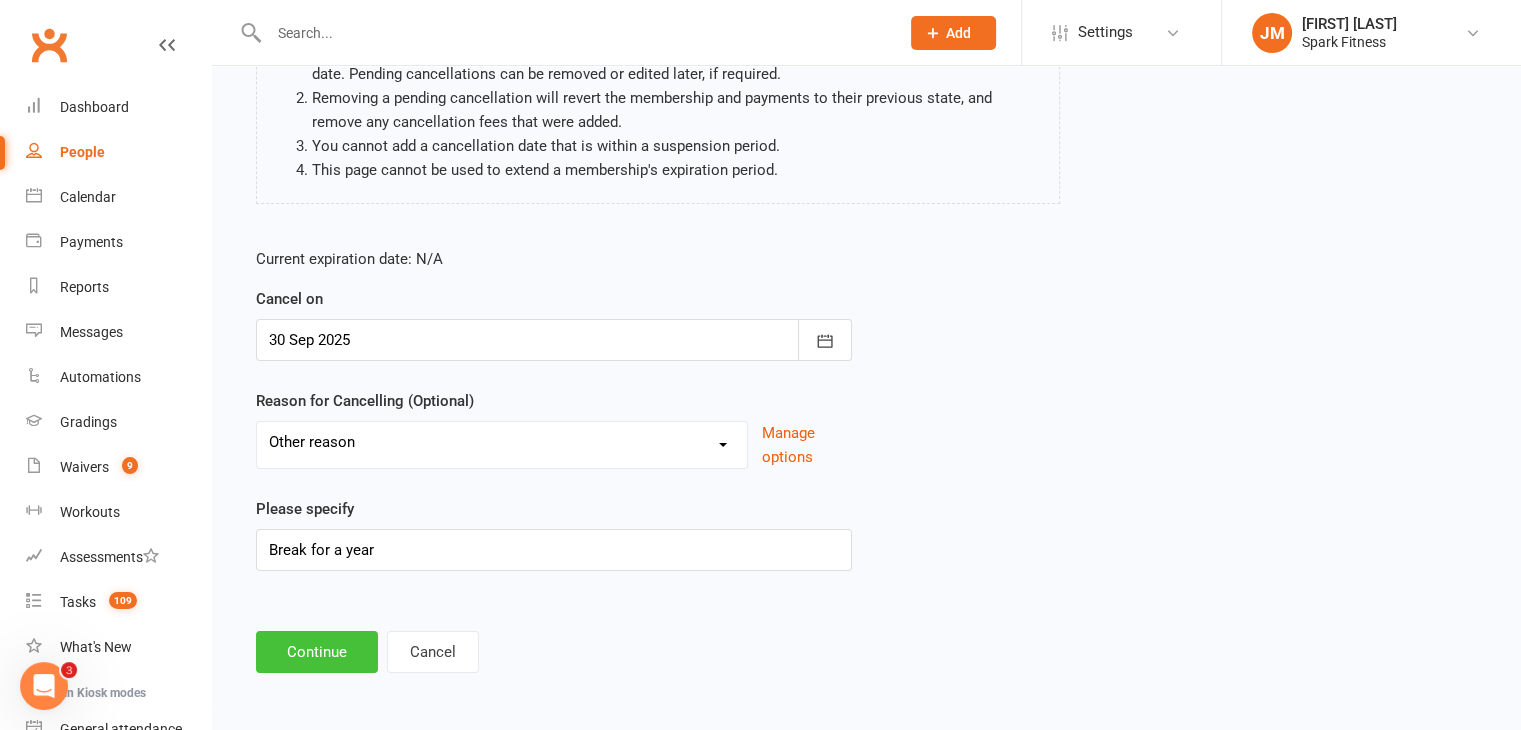 click on "Continue" at bounding box center [317, 652] 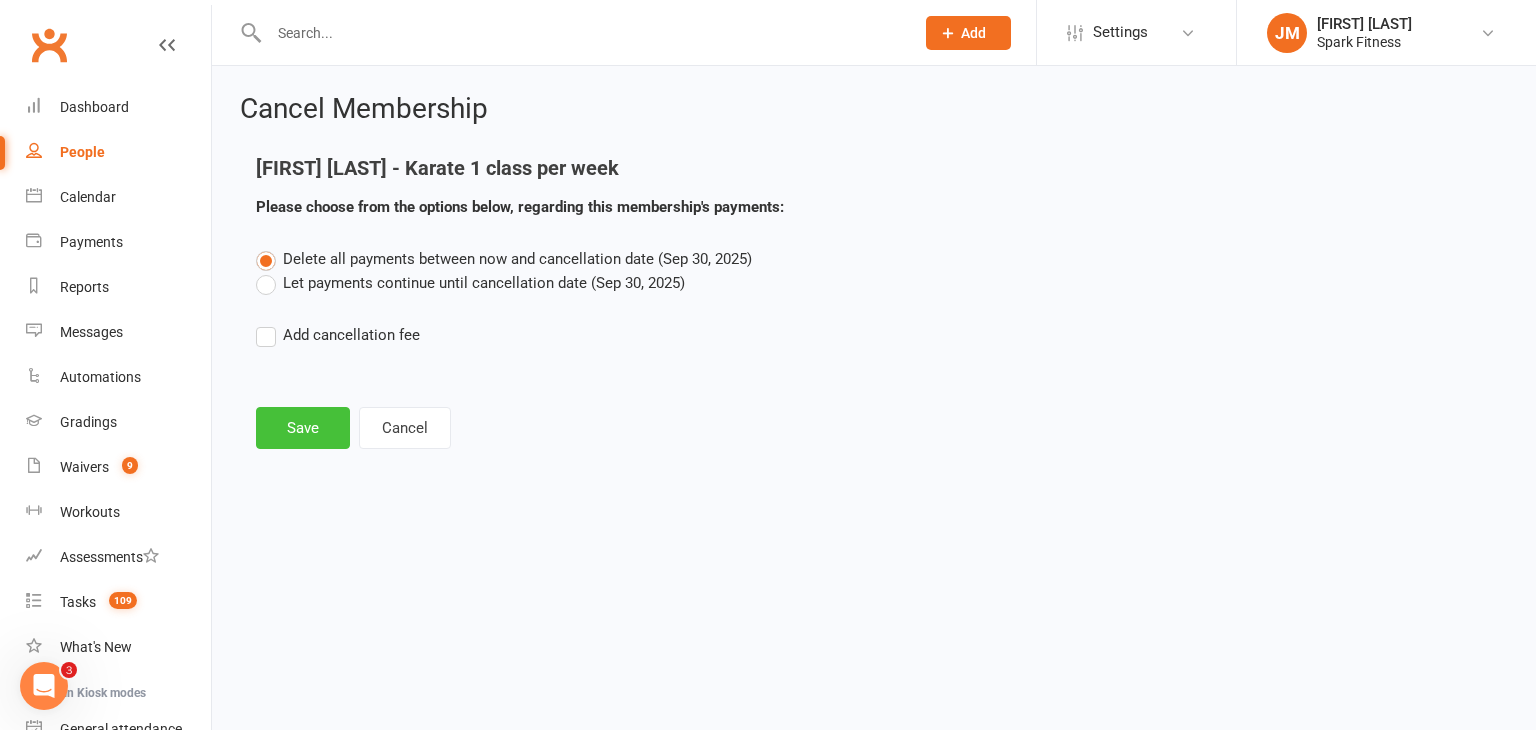 click on "Save" at bounding box center (303, 428) 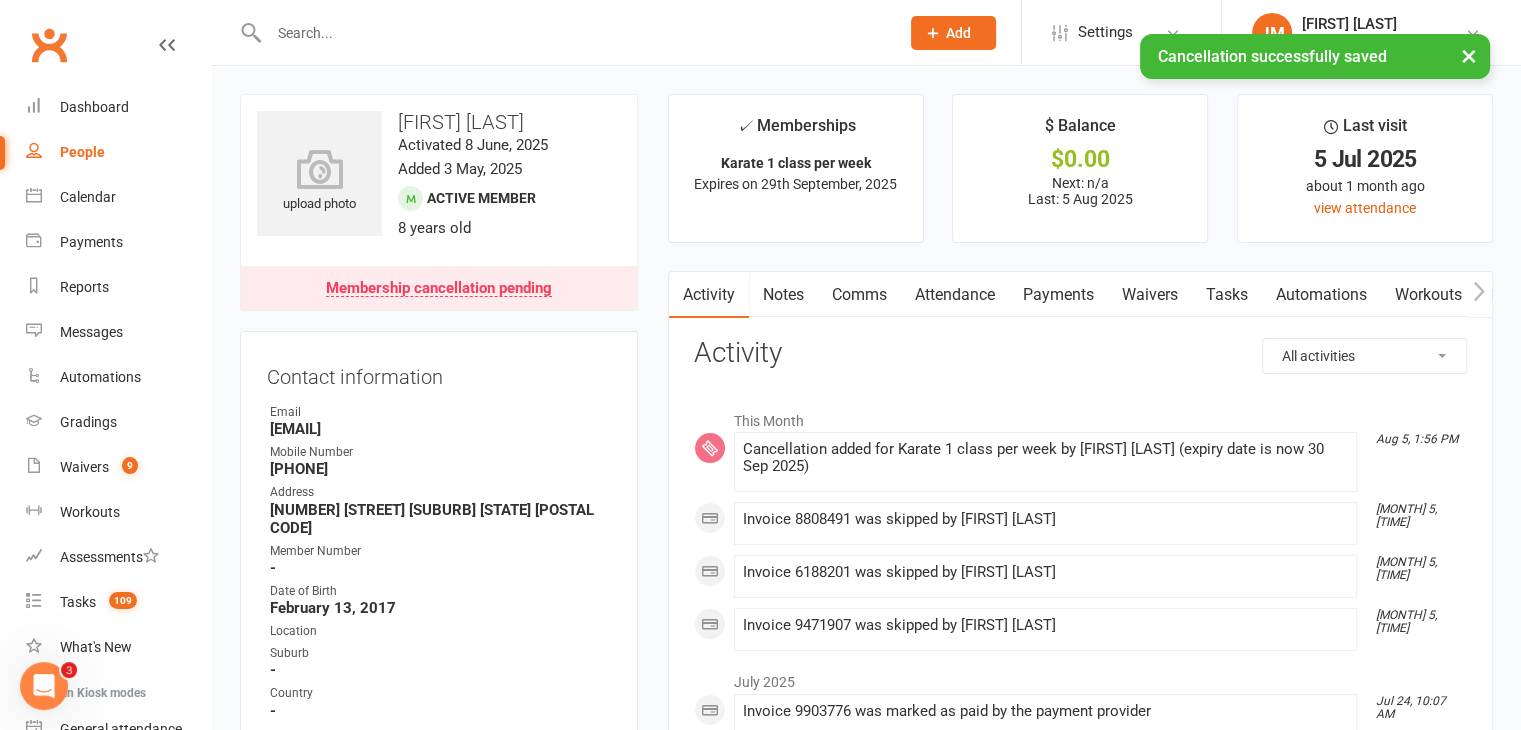 click on "Payments" at bounding box center [1058, 295] 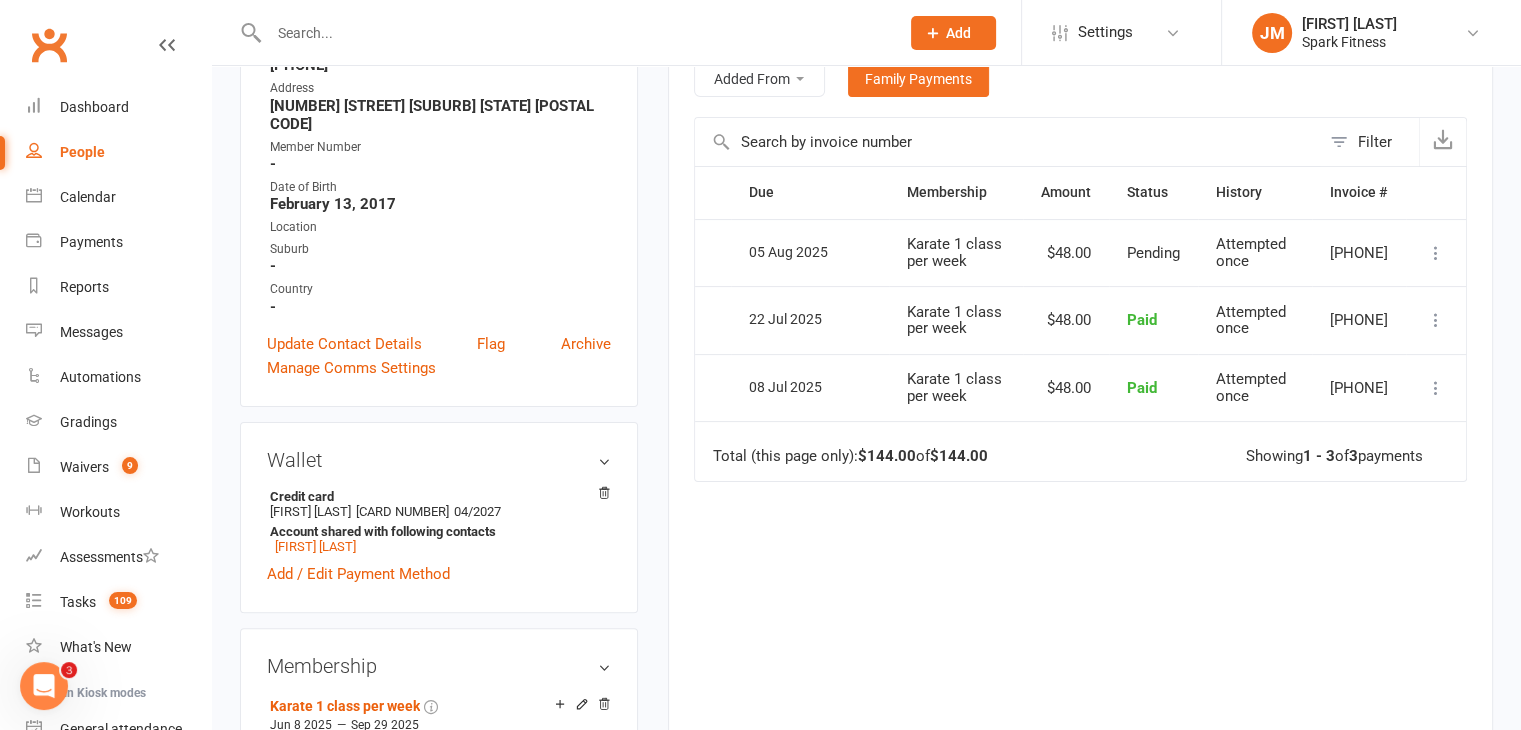 scroll, scrollTop: 404, scrollLeft: 0, axis: vertical 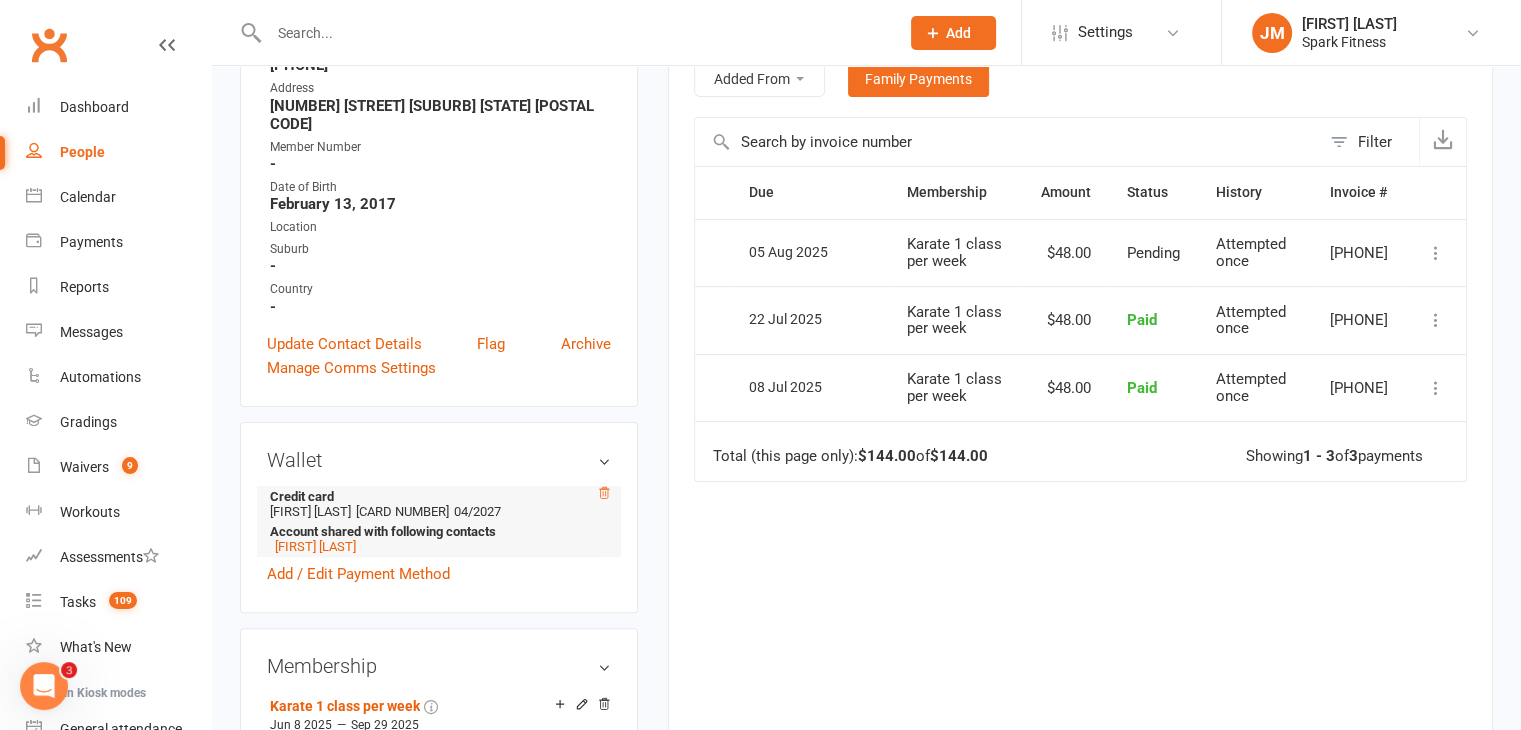click 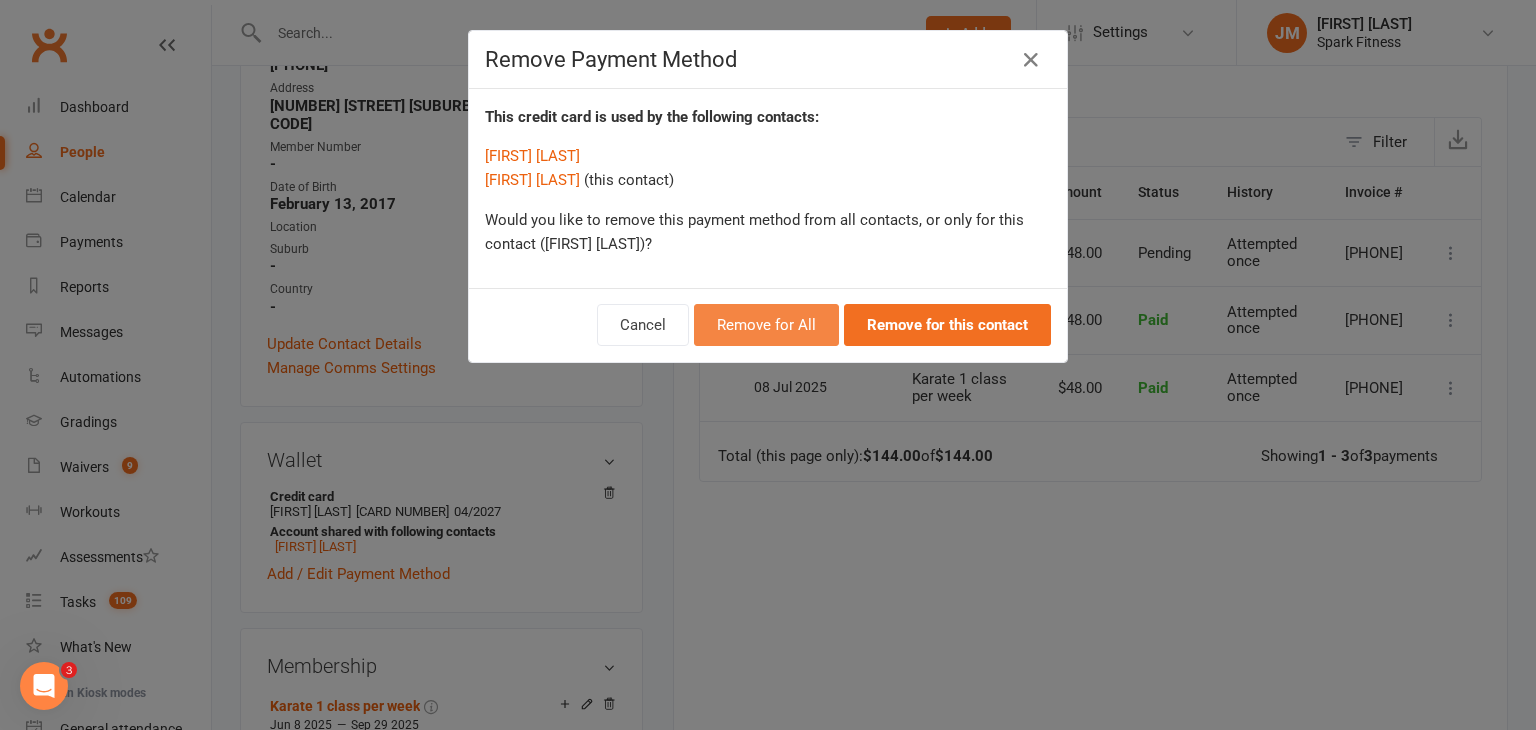 click on "Remove for All" at bounding box center [766, 325] 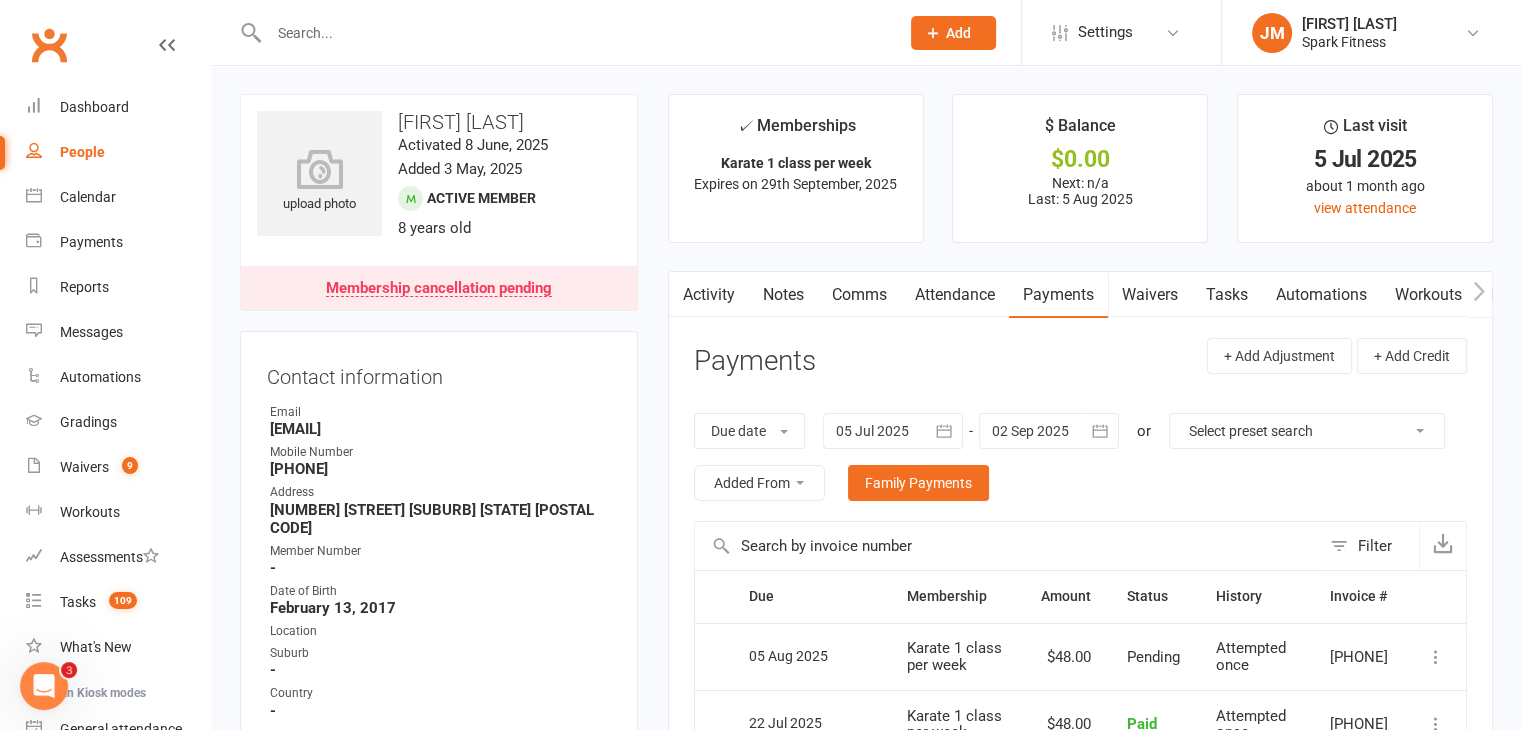 scroll, scrollTop: 2, scrollLeft: 0, axis: vertical 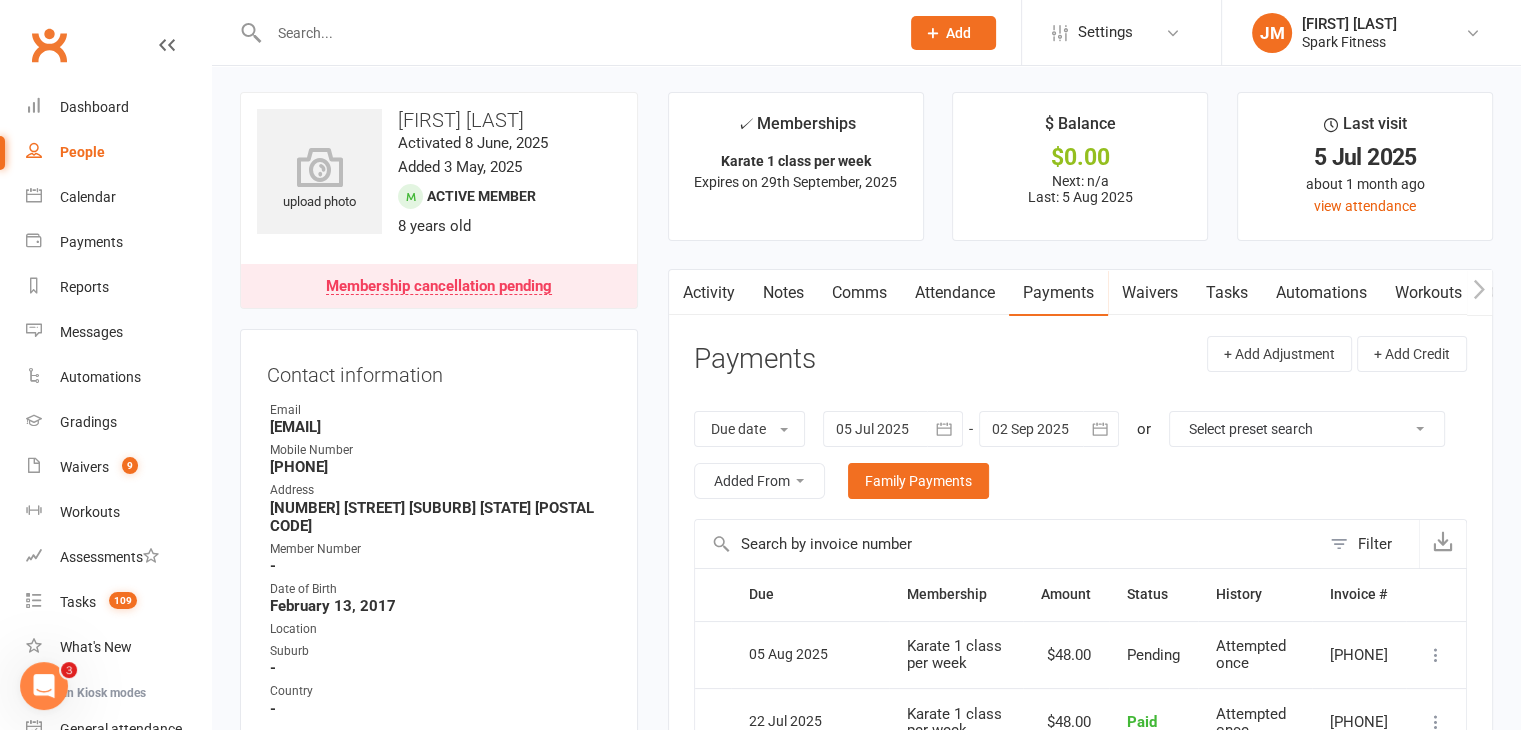 click on "Attendance" at bounding box center [955, 293] 